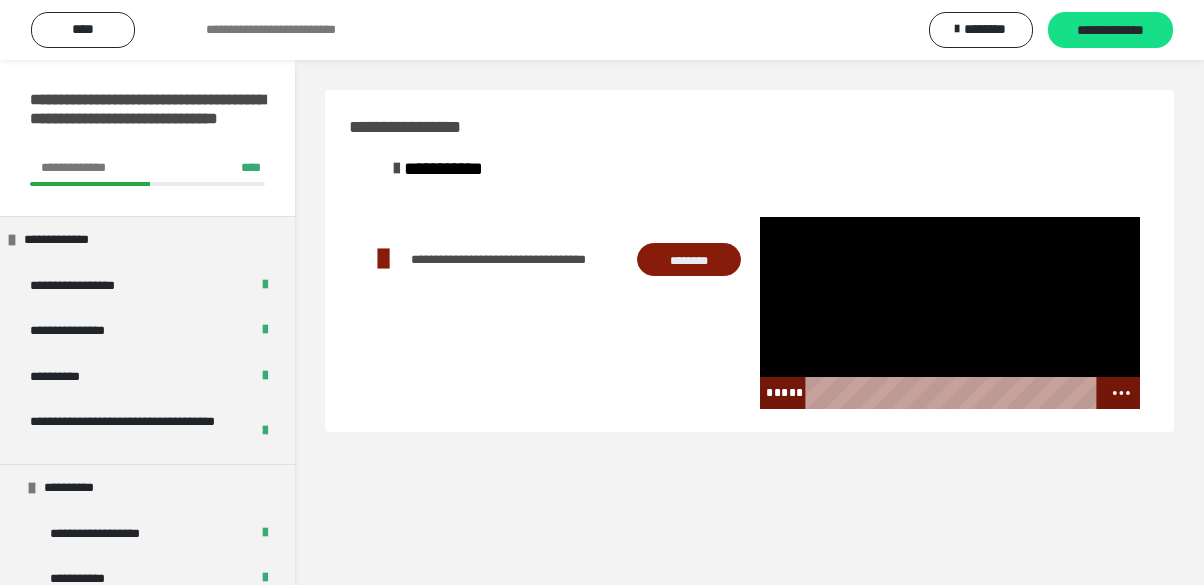 scroll, scrollTop: 132, scrollLeft: 0, axis: vertical 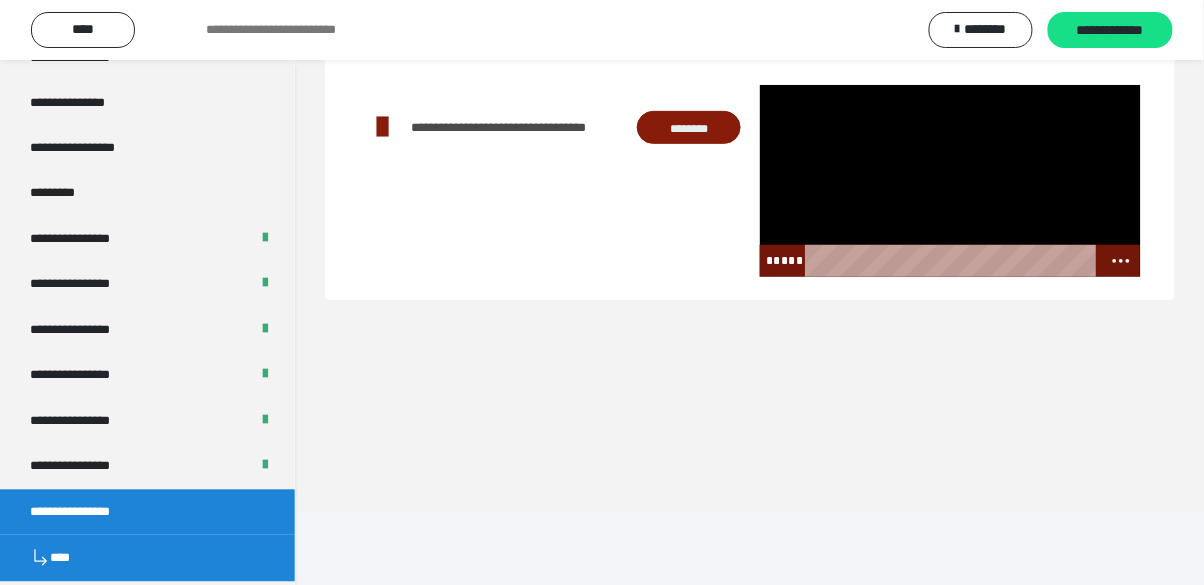 click at bounding box center (950, 181) 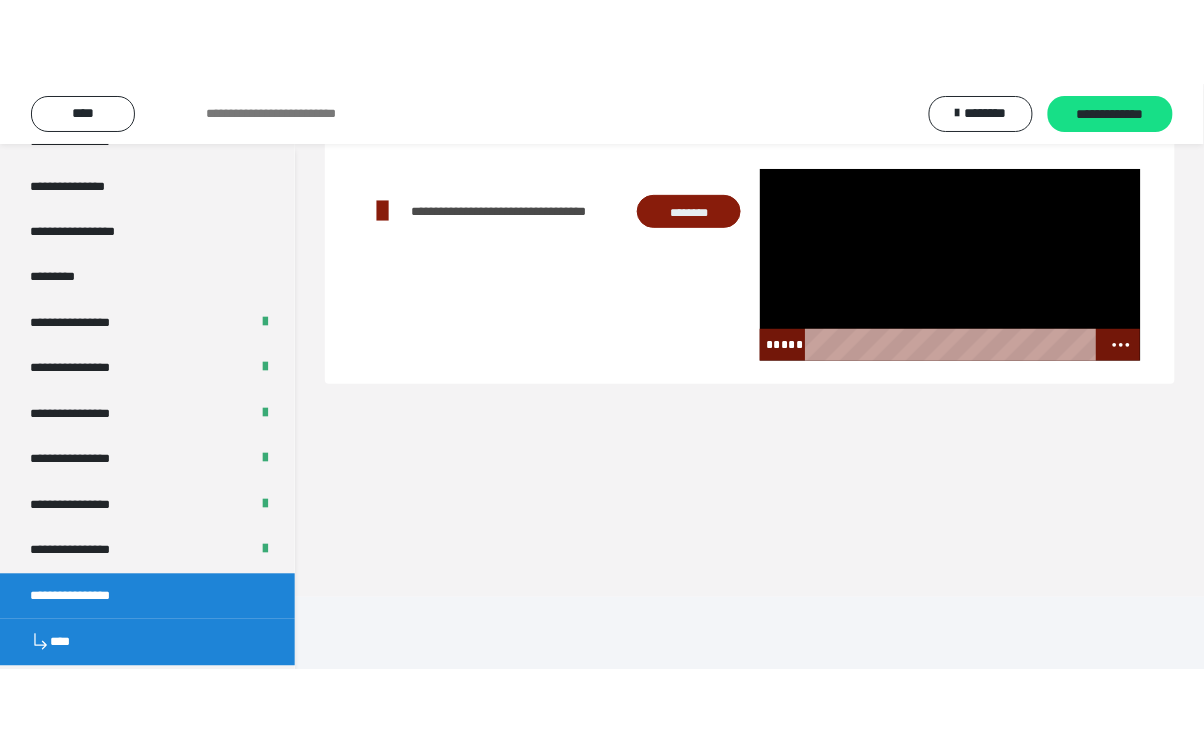 scroll, scrollTop: 60, scrollLeft: 0, axis: vertical 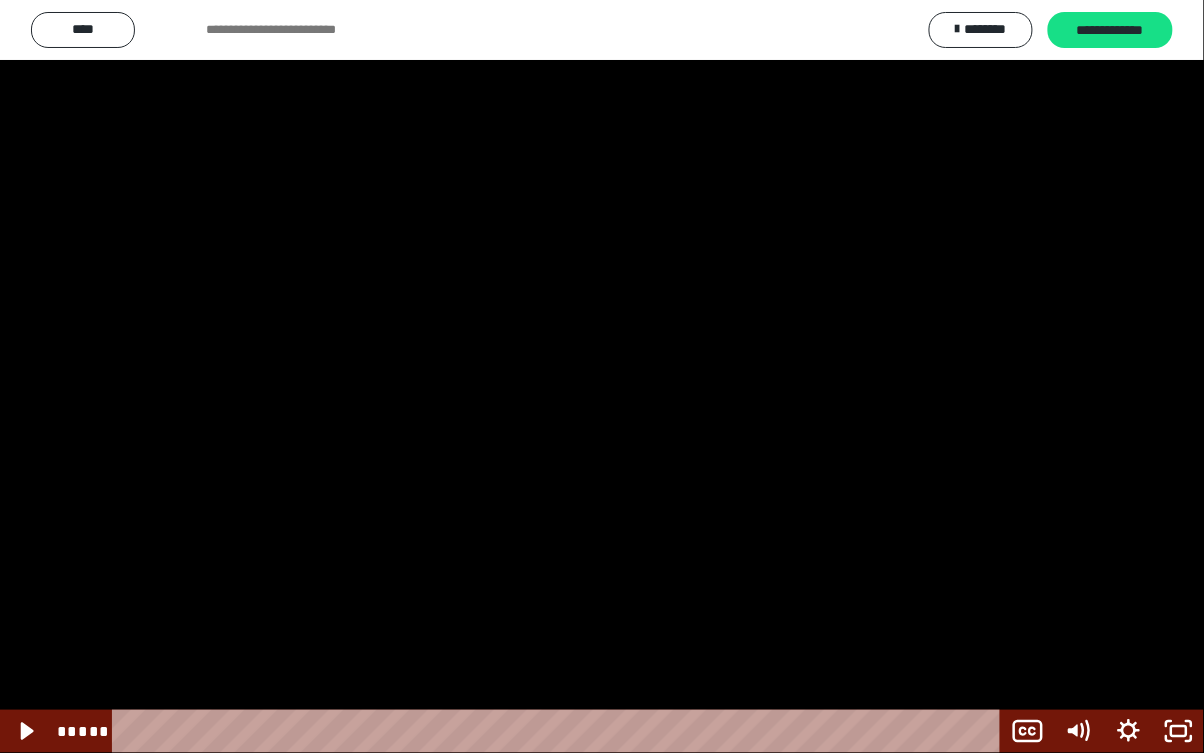 click at bounding box center (602, 376) 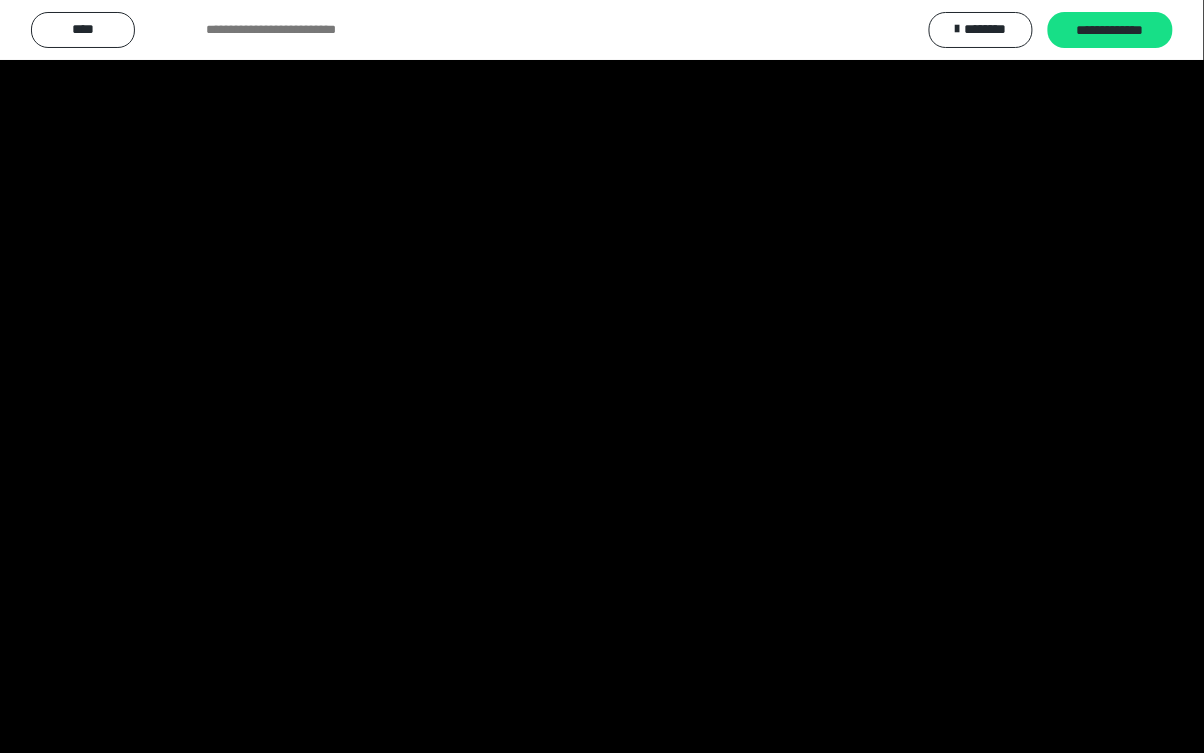 click at bounding box center [602, 376] 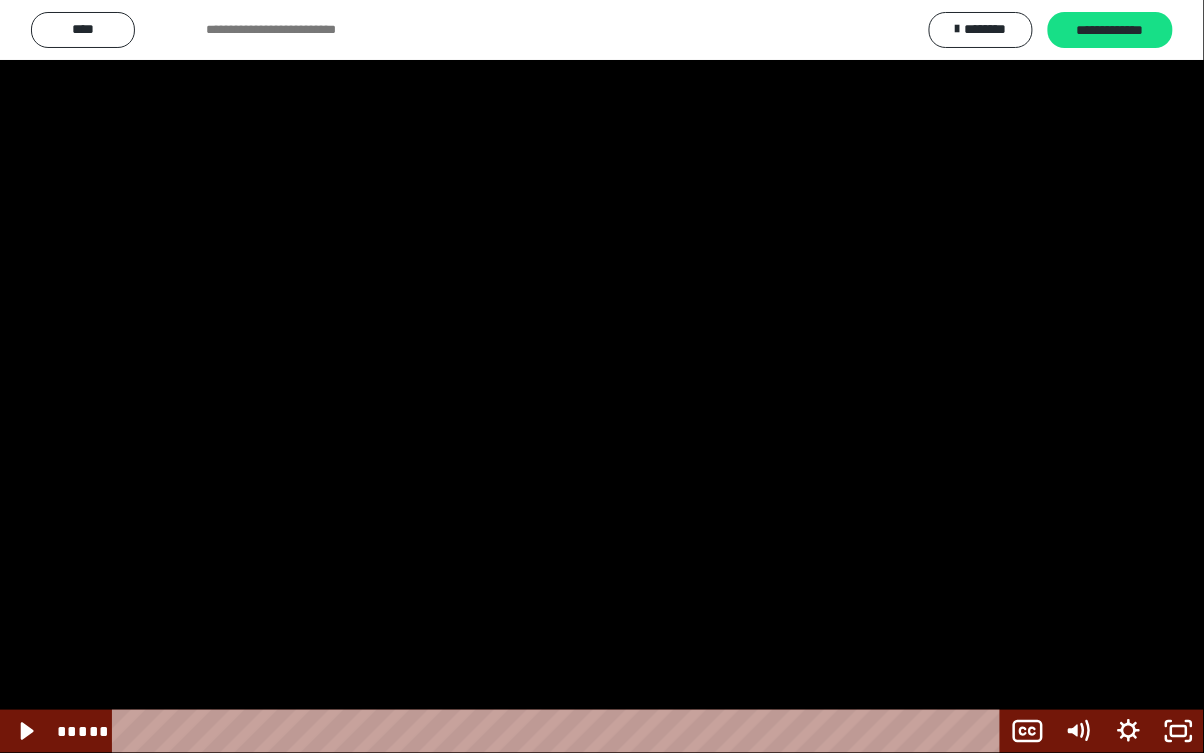 click 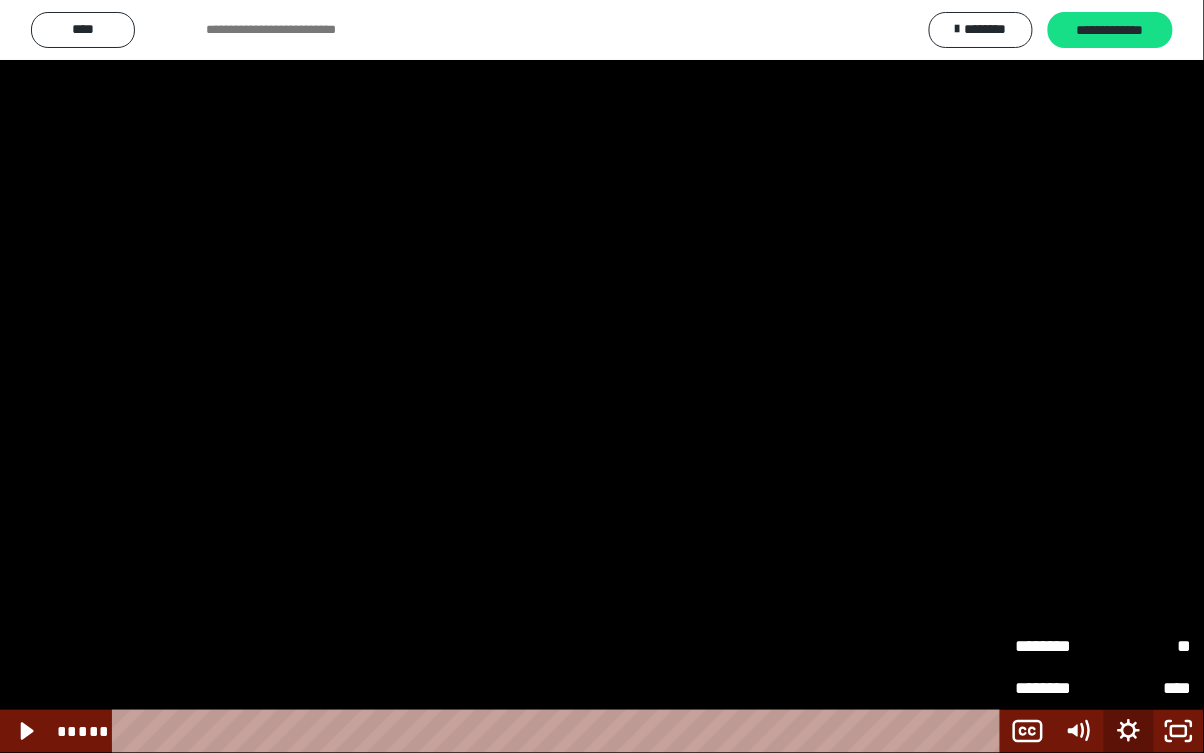 click on "****" at bounding box center [1148, 680] 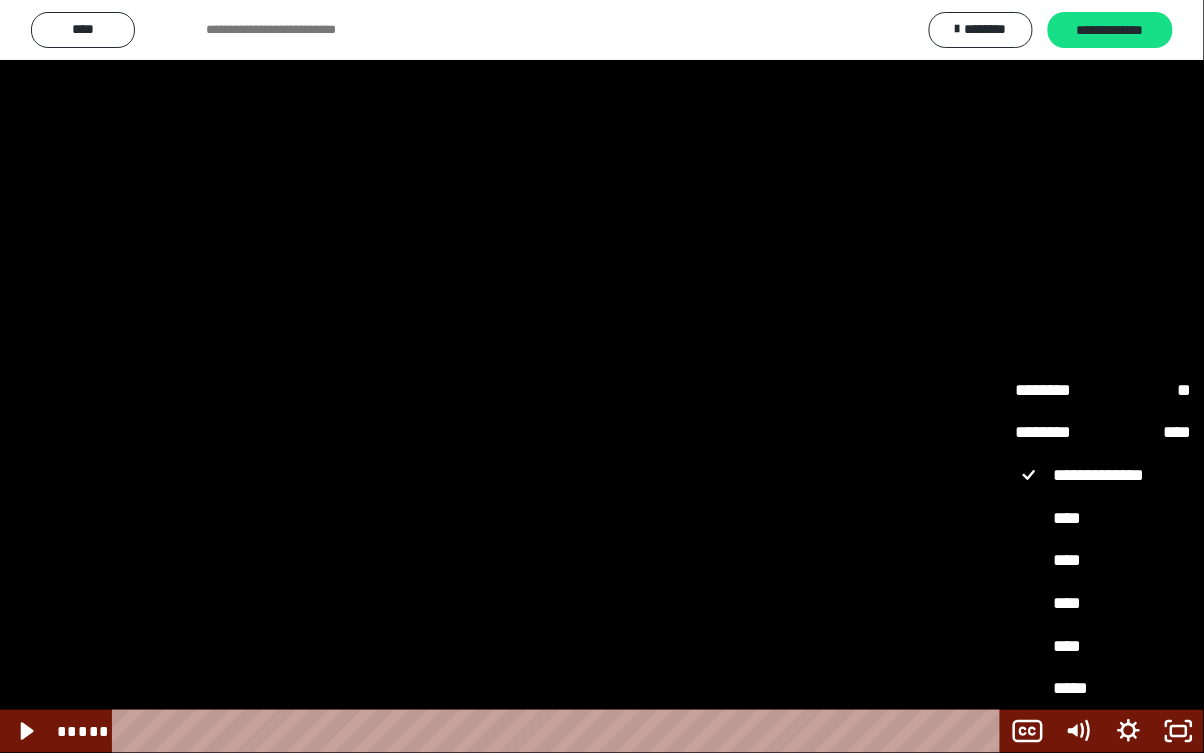click on "*****" at bounding box center [1103, 688] 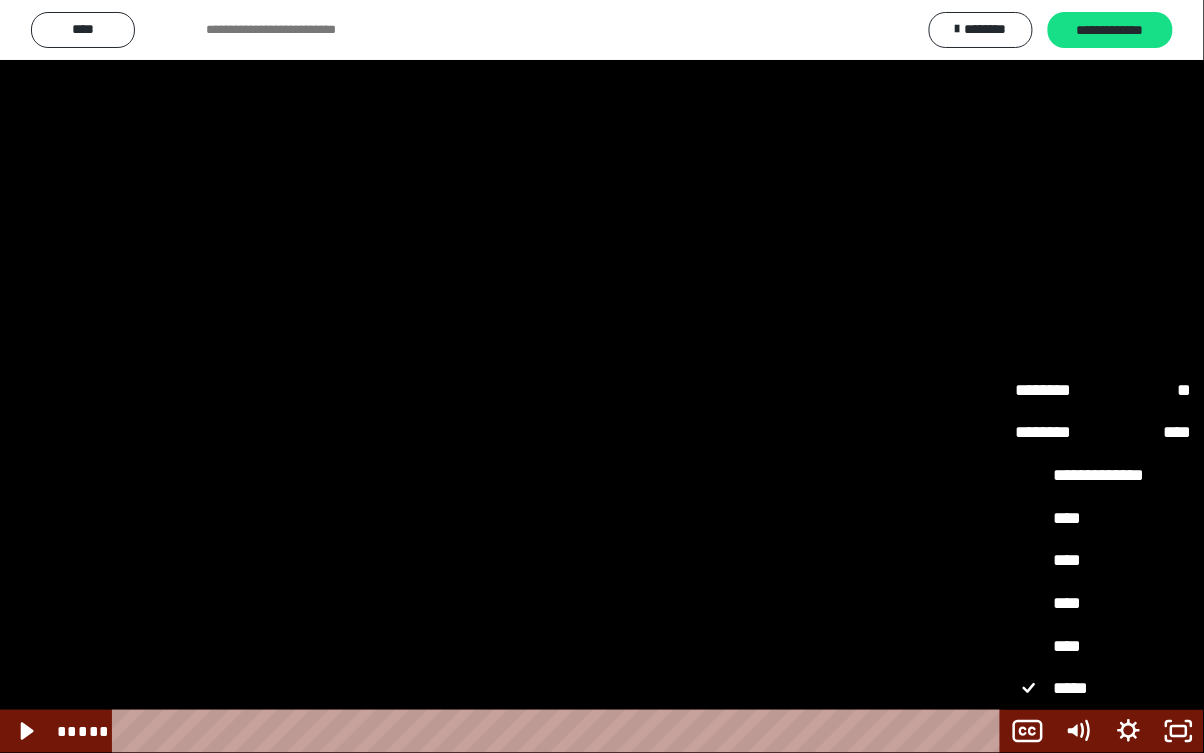 click at bounding box center [602, 376] 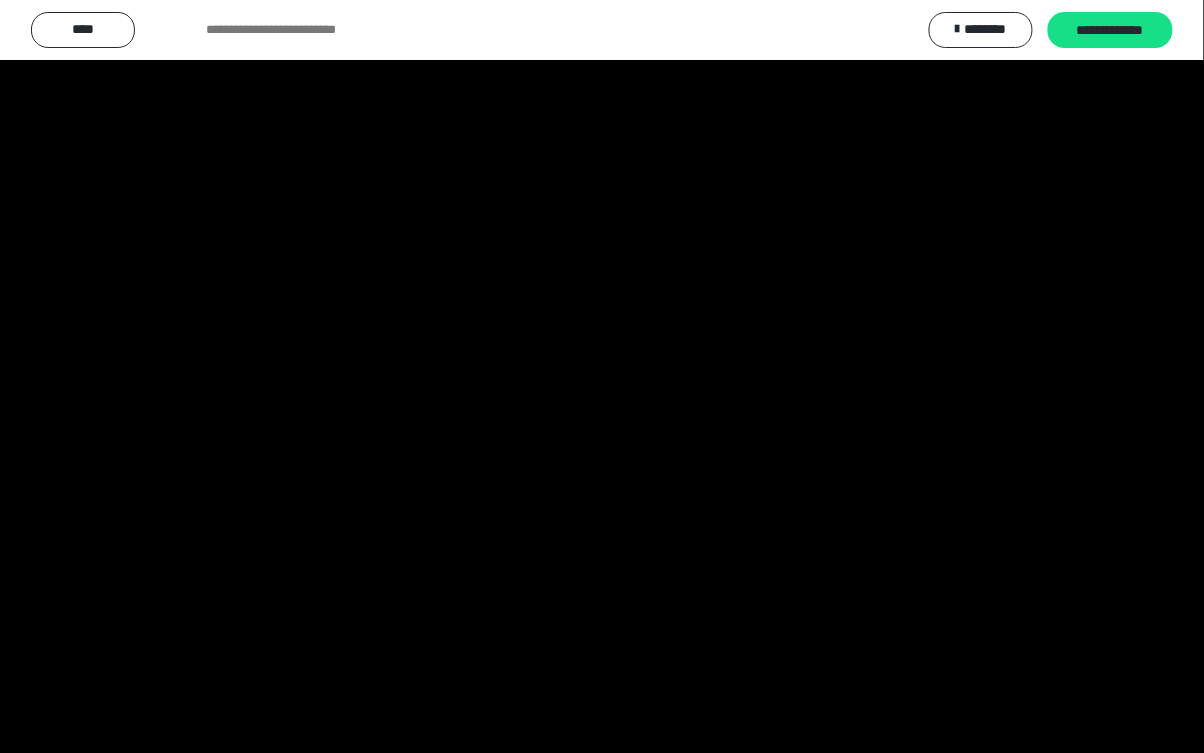 click at bounding box center [602, 376] 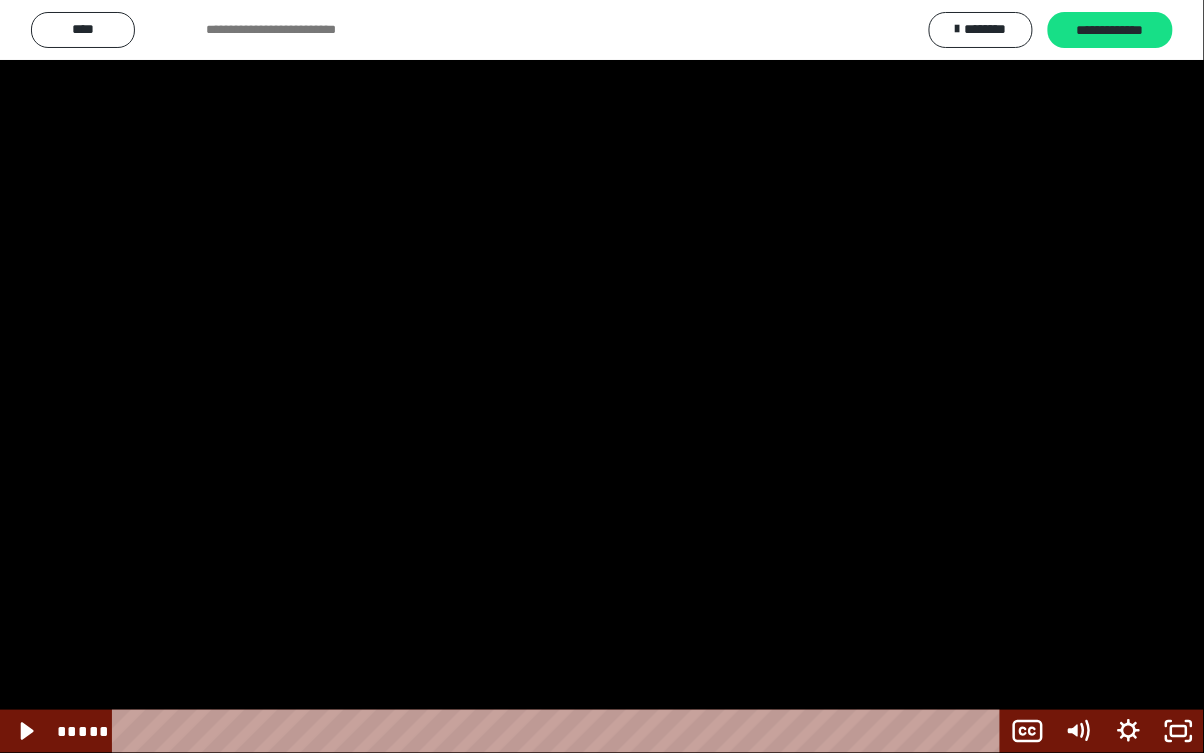 click at bounding box center [602, 376] 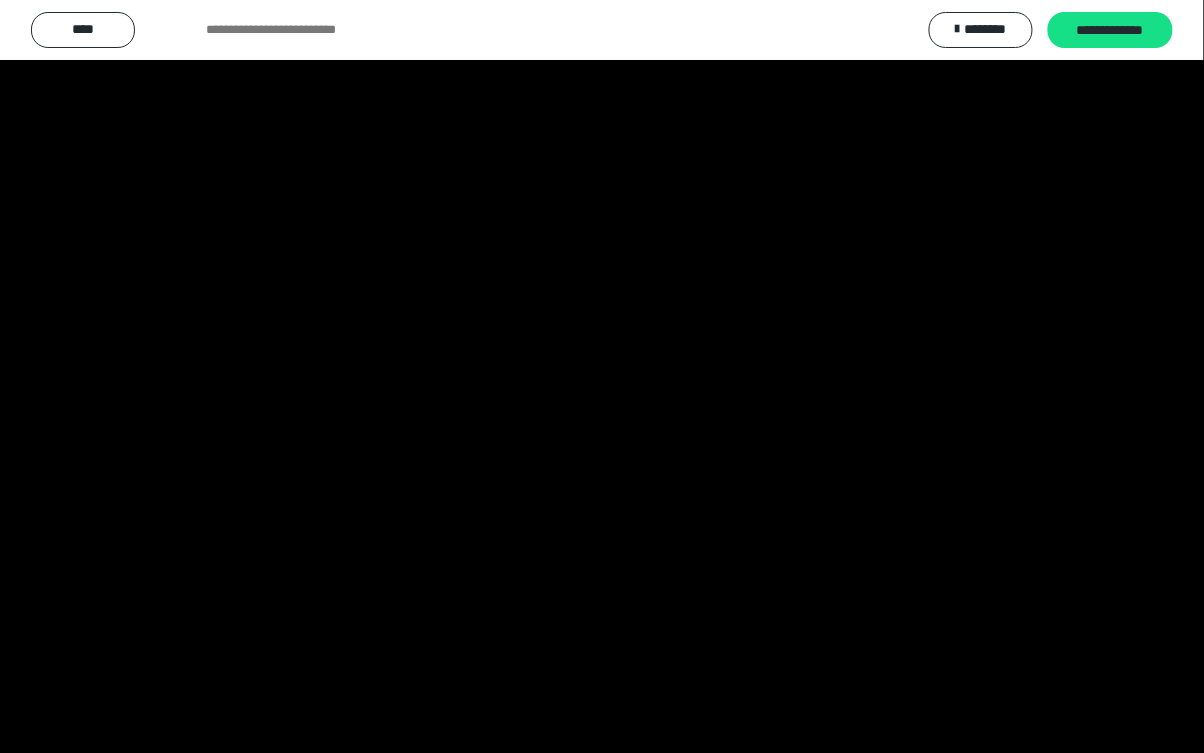 click at bounding box center [602, 376] 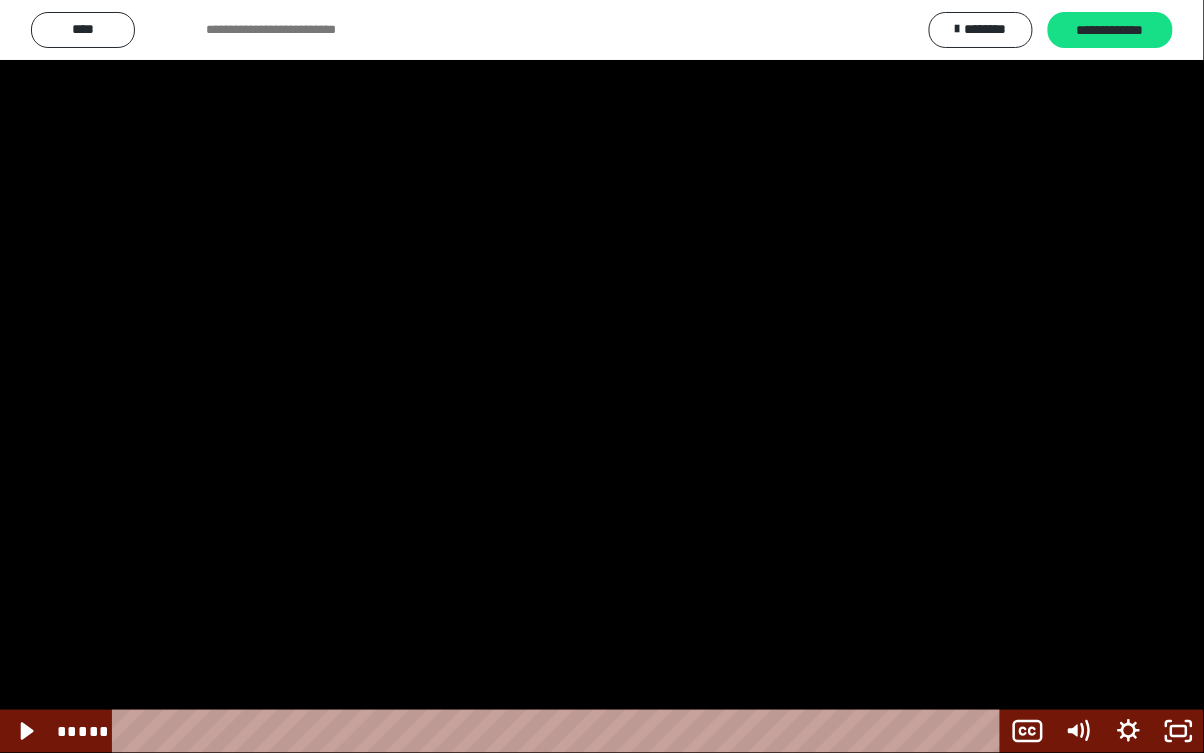 click at bounding box center [602, 376] 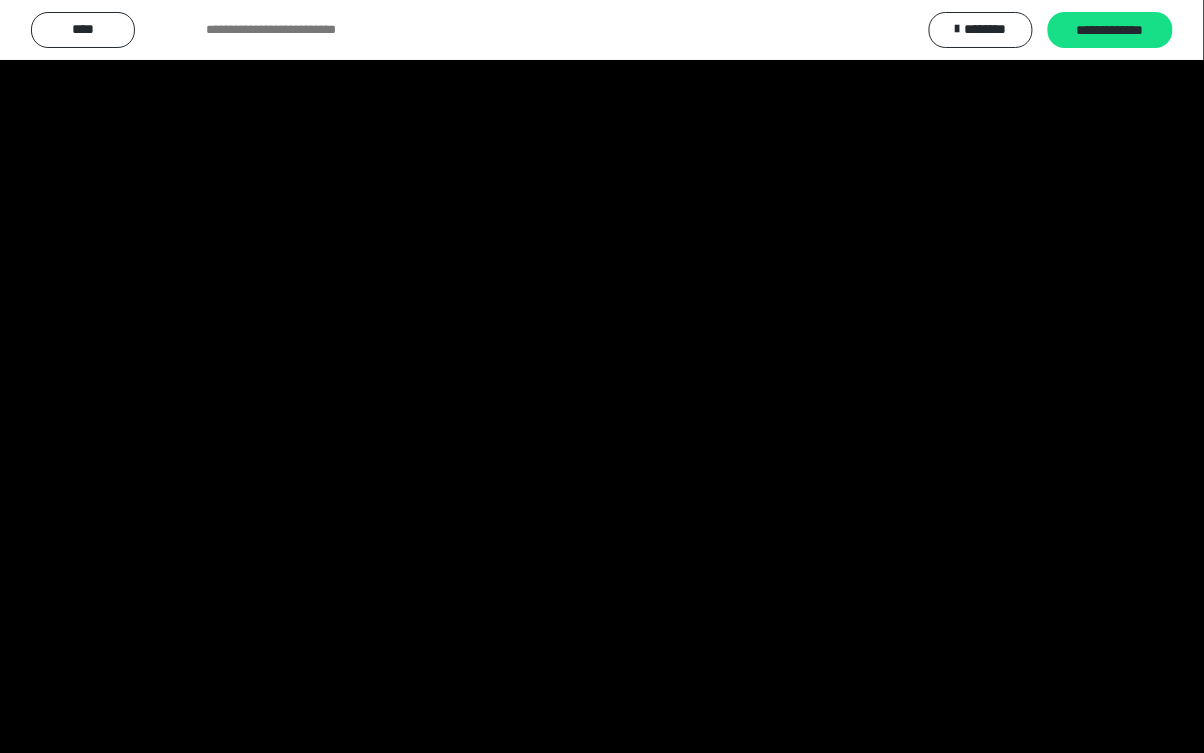 click at bounding box center [602, 376] 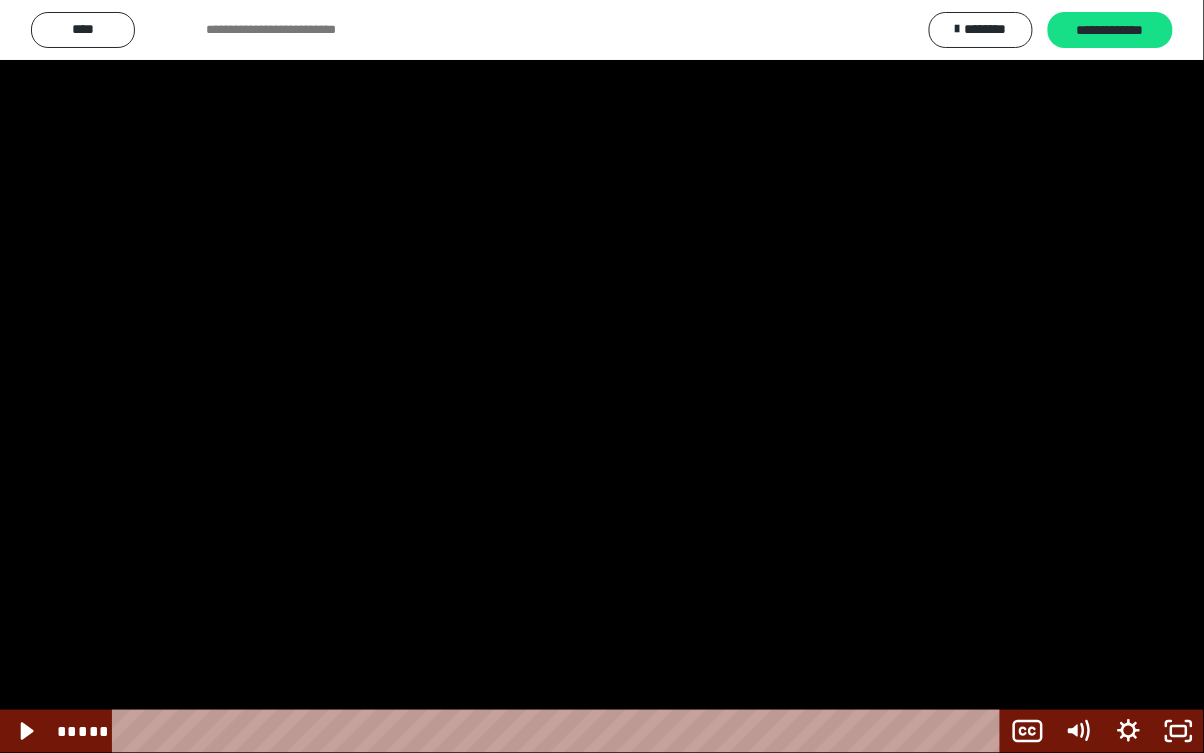 click at bounding box center (602, 376) 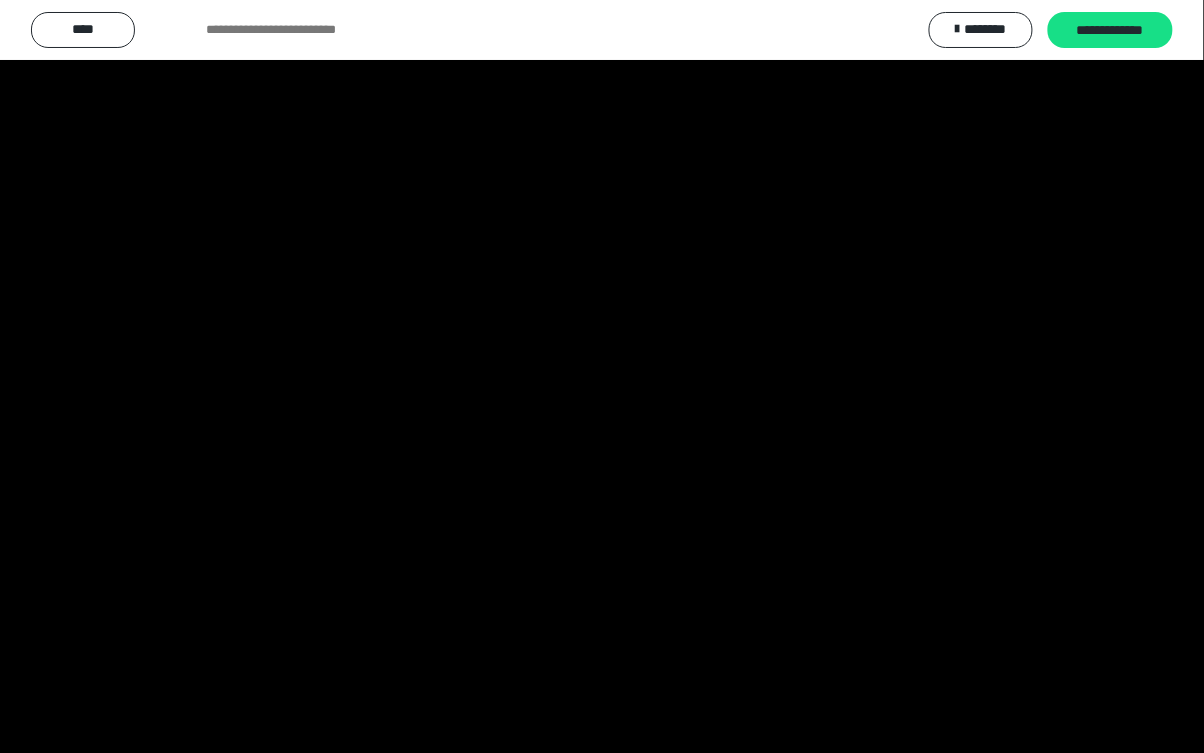 click at bounding box center [602, 376] 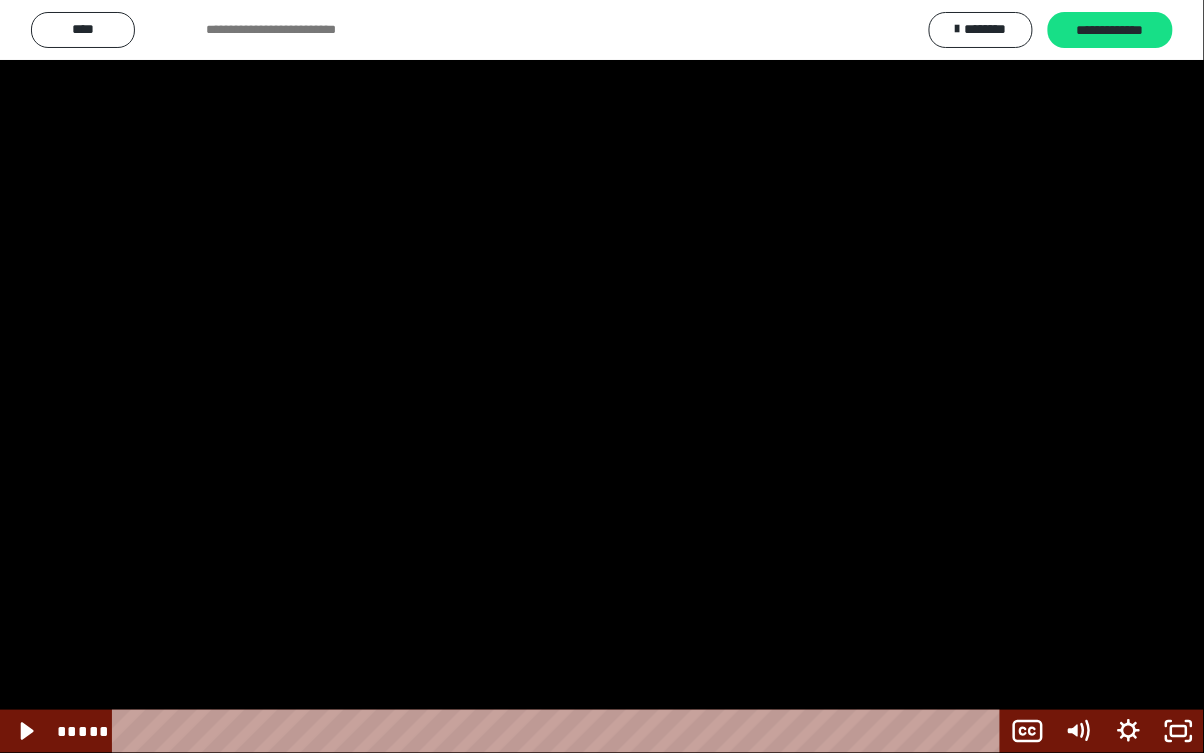 click at bounding box center (602, 376) 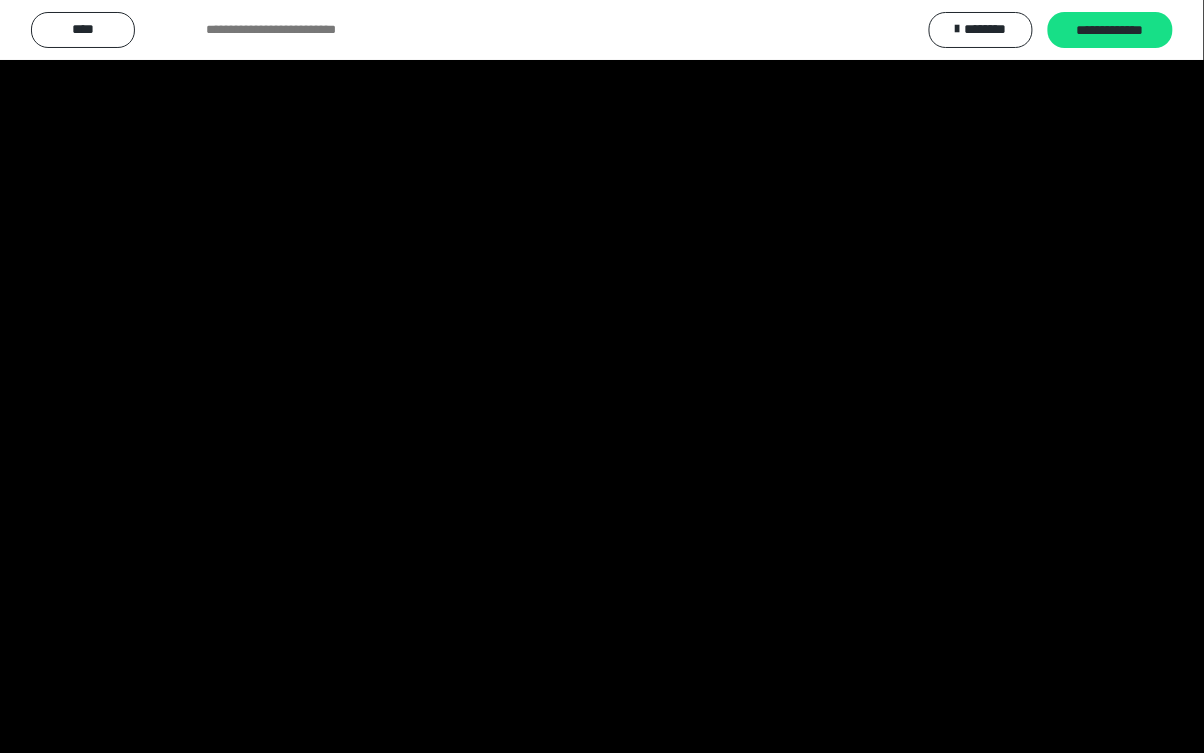 click at bounding box center [602, 376] 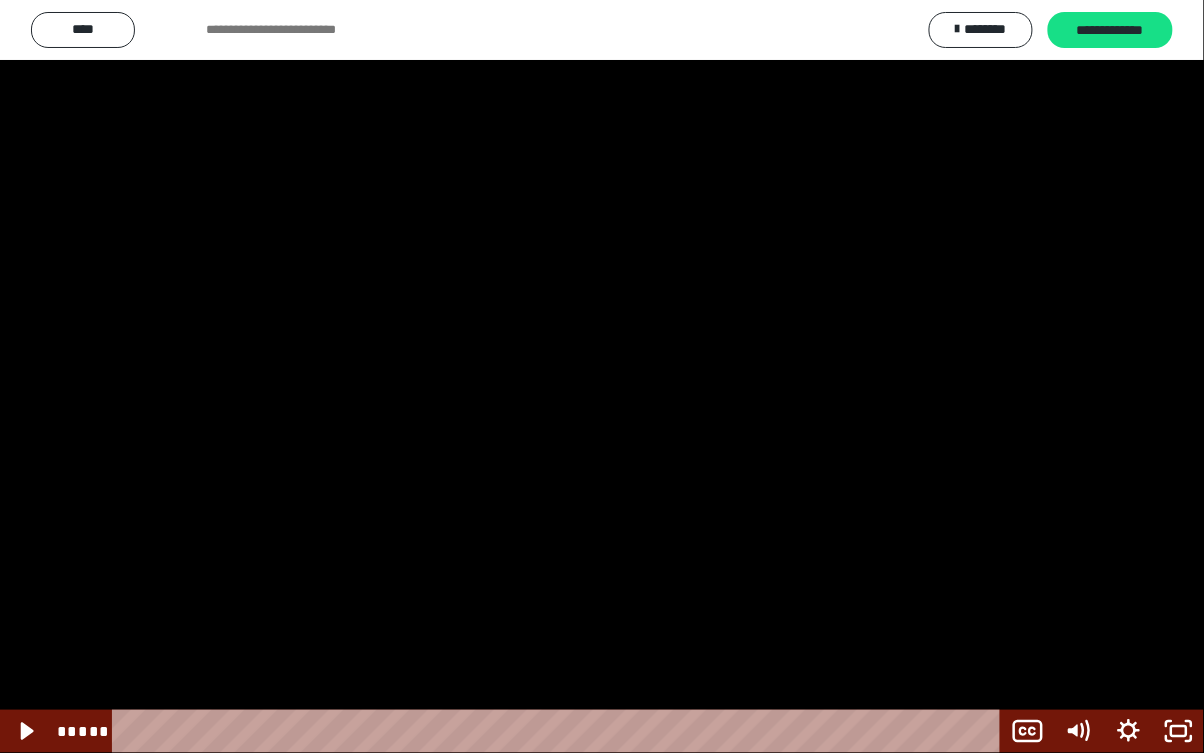 click at bounding box center (602, 376) 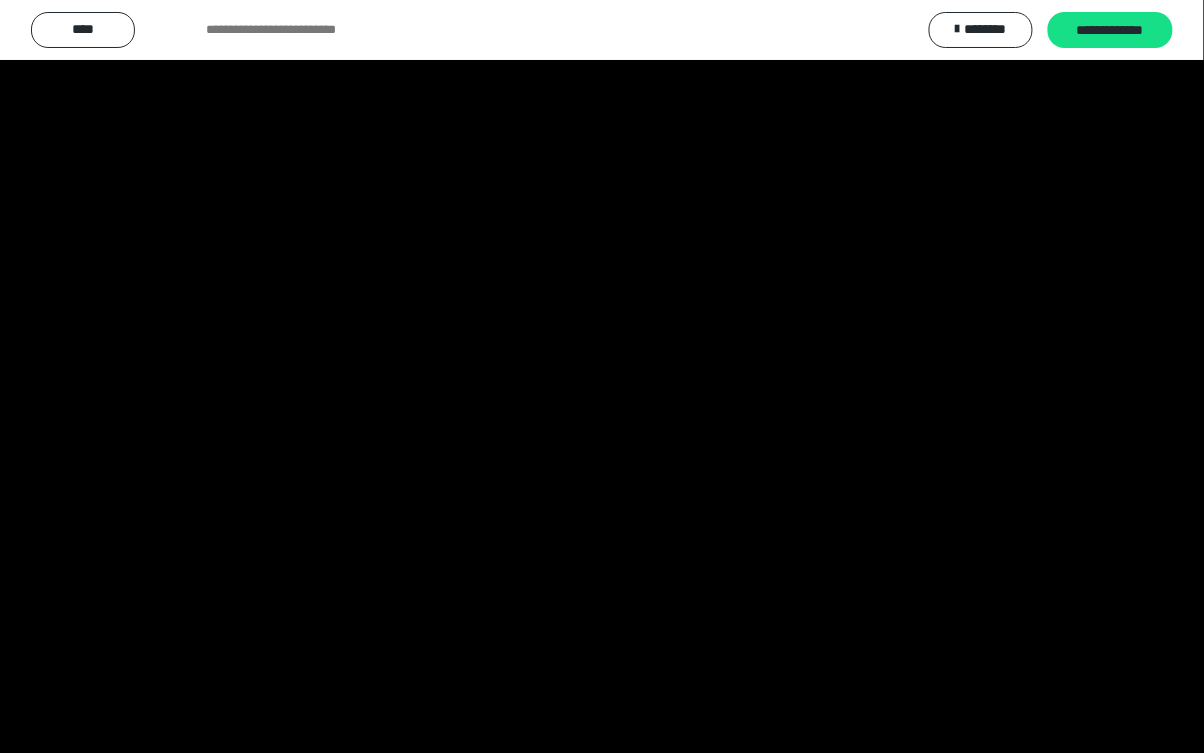 click at bounding box center (602, 376) 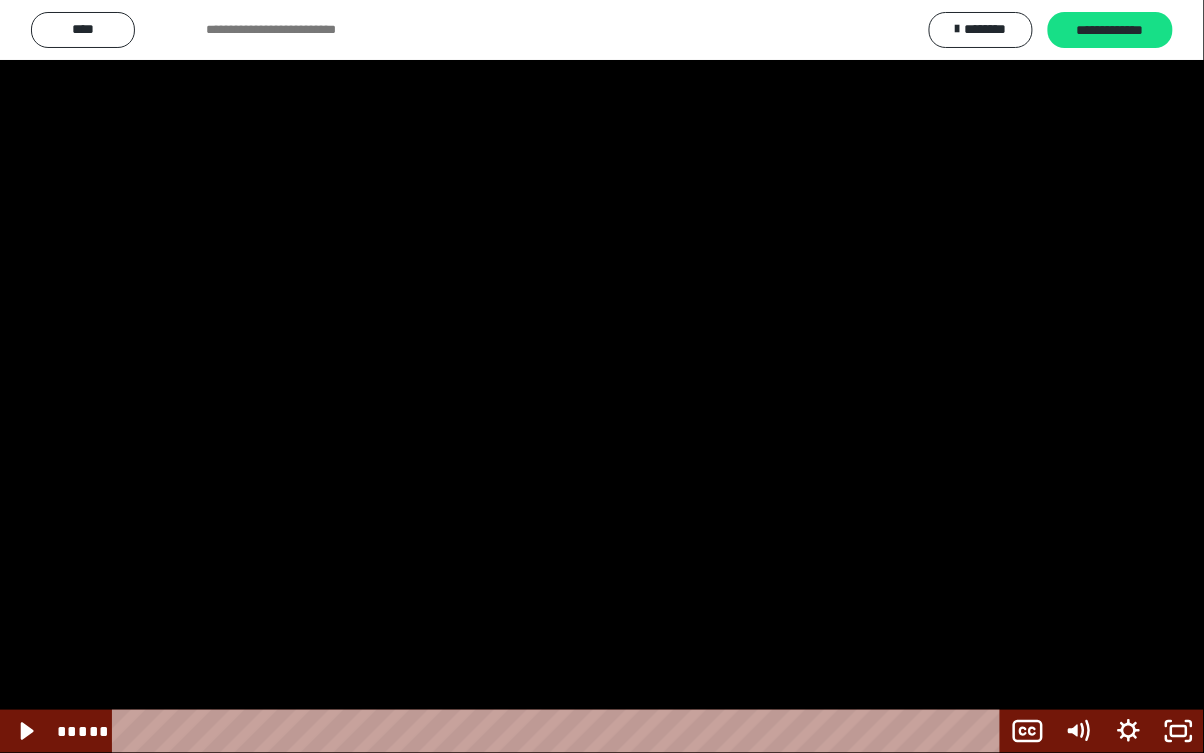 click at bounding box center [602, 376] 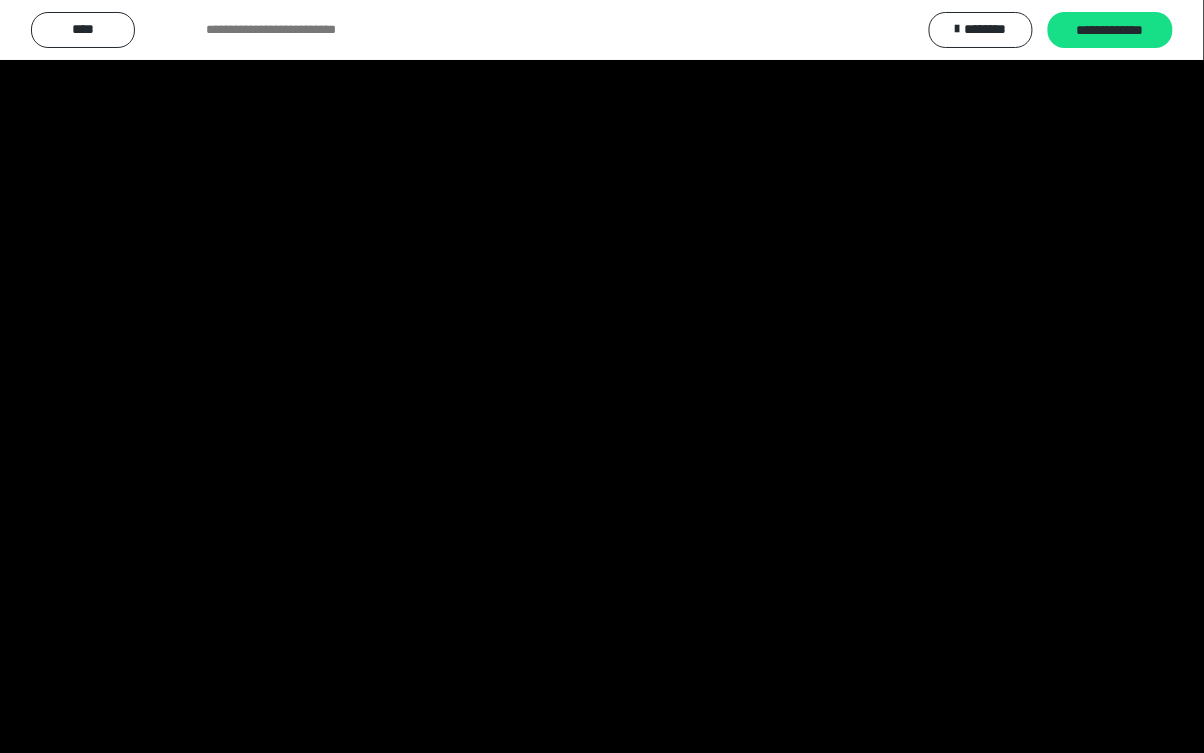 click at bounding box center [602, 376] 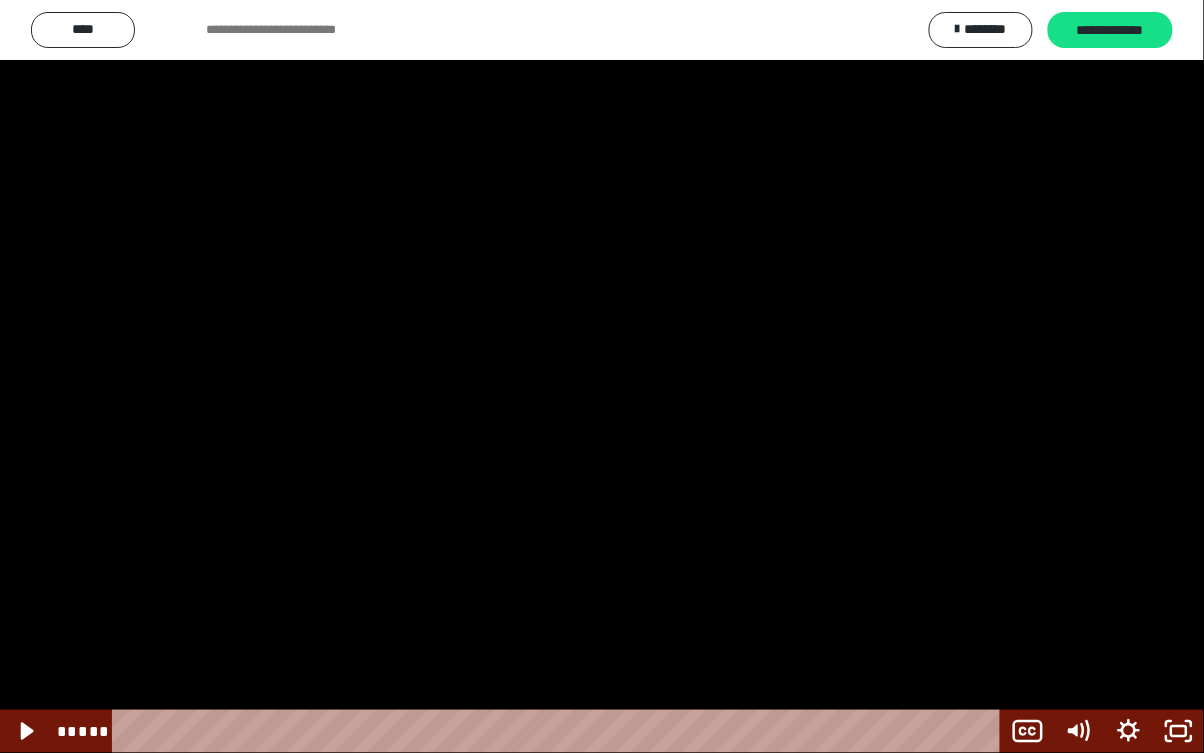 click at bounding box center [602, 376] 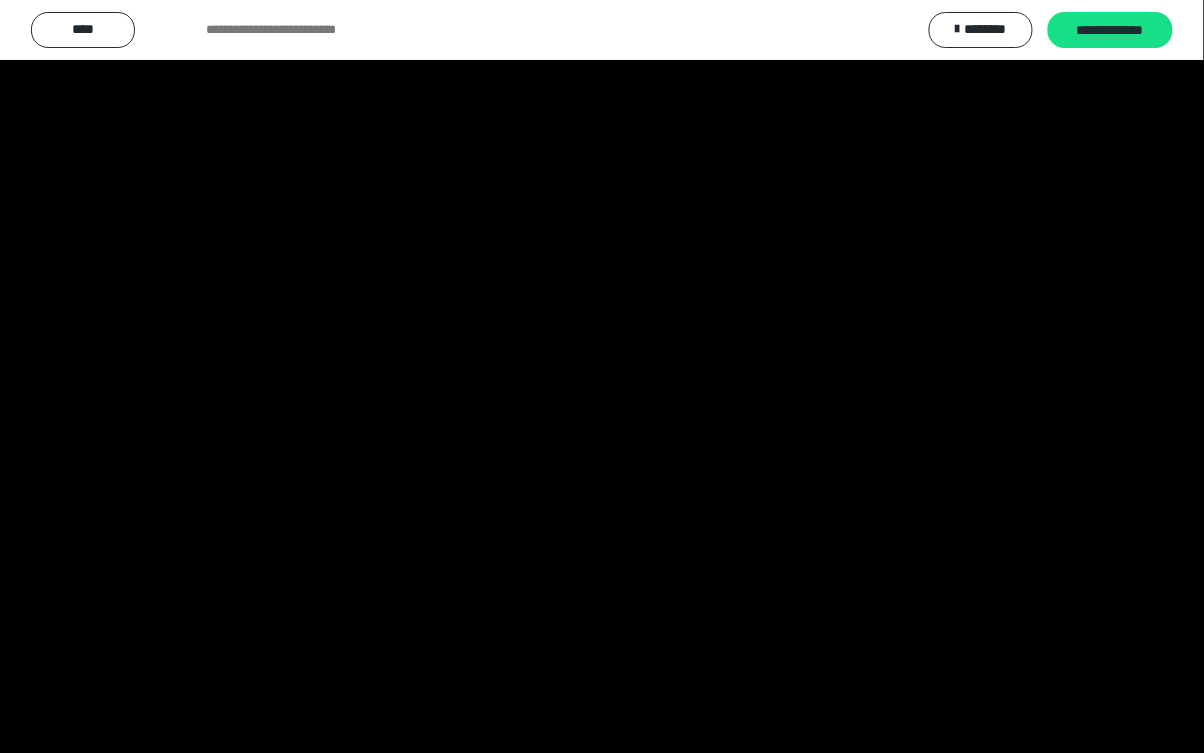 click at bounding box center [602, 376] 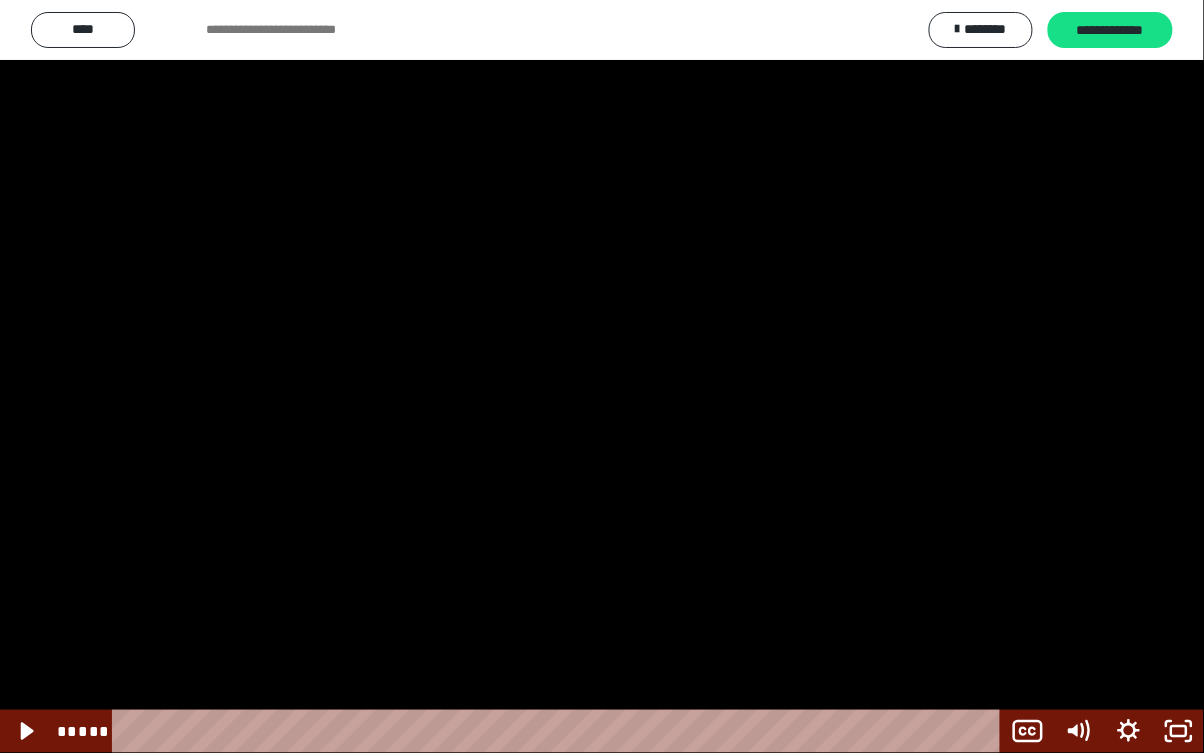 click at bounding box center (602, 376) 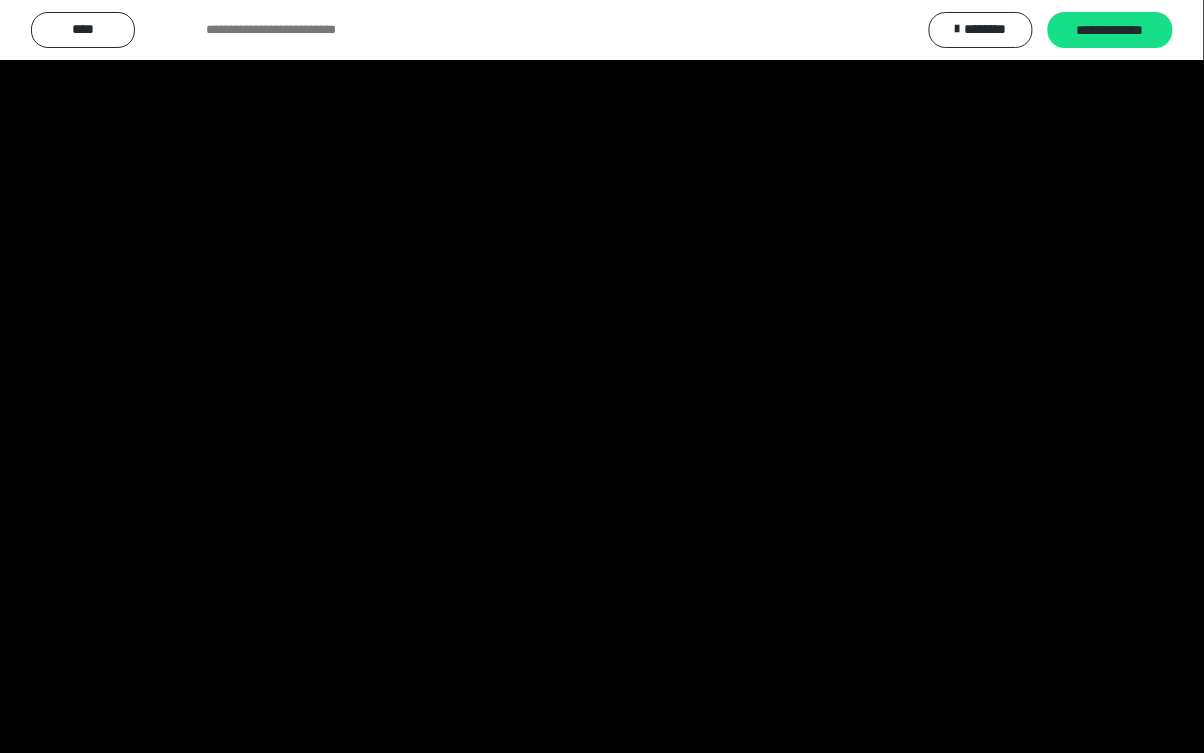 click at bounding box center [602, 376] 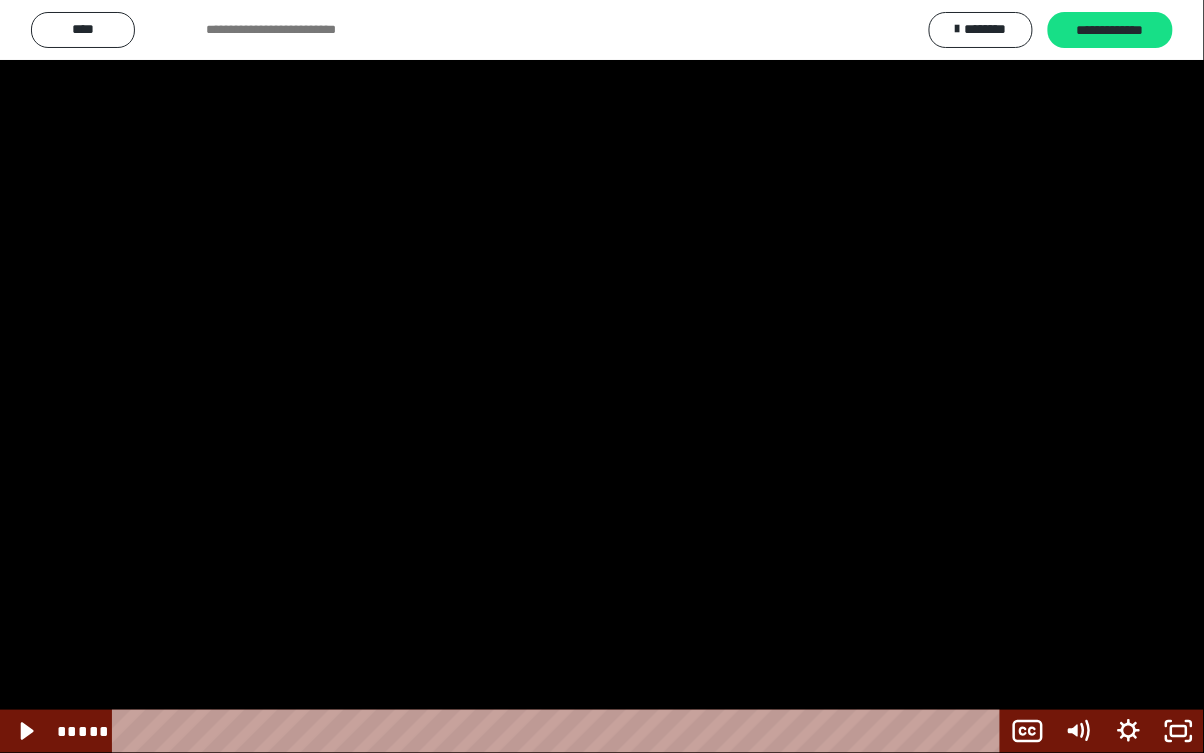 click at bounding box center (602, 376) 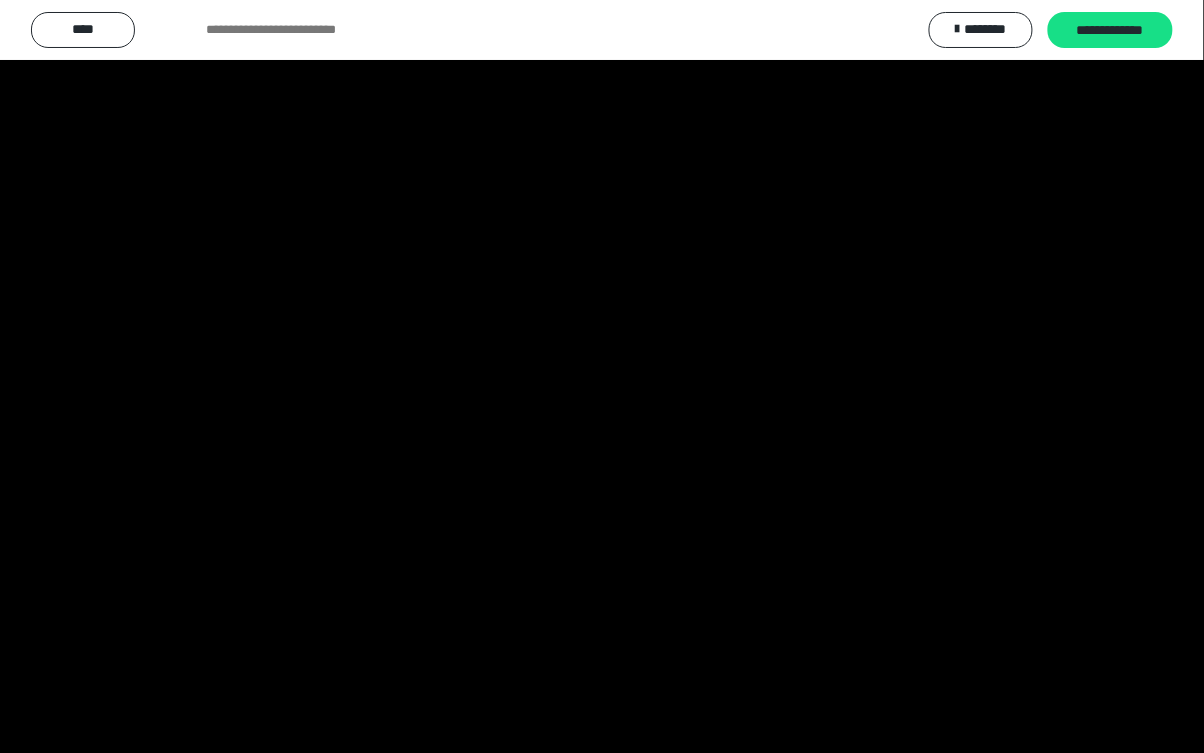 click at bounding box center [602, 376] 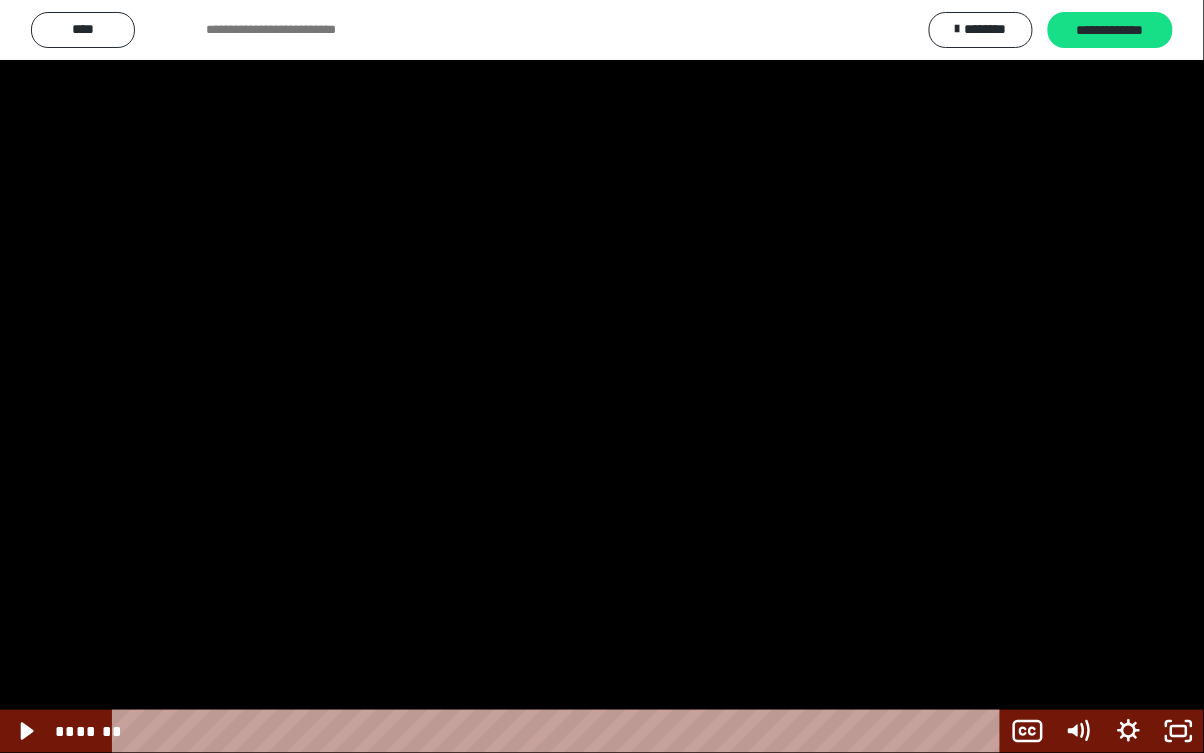 click at bounding box center [602, 376] 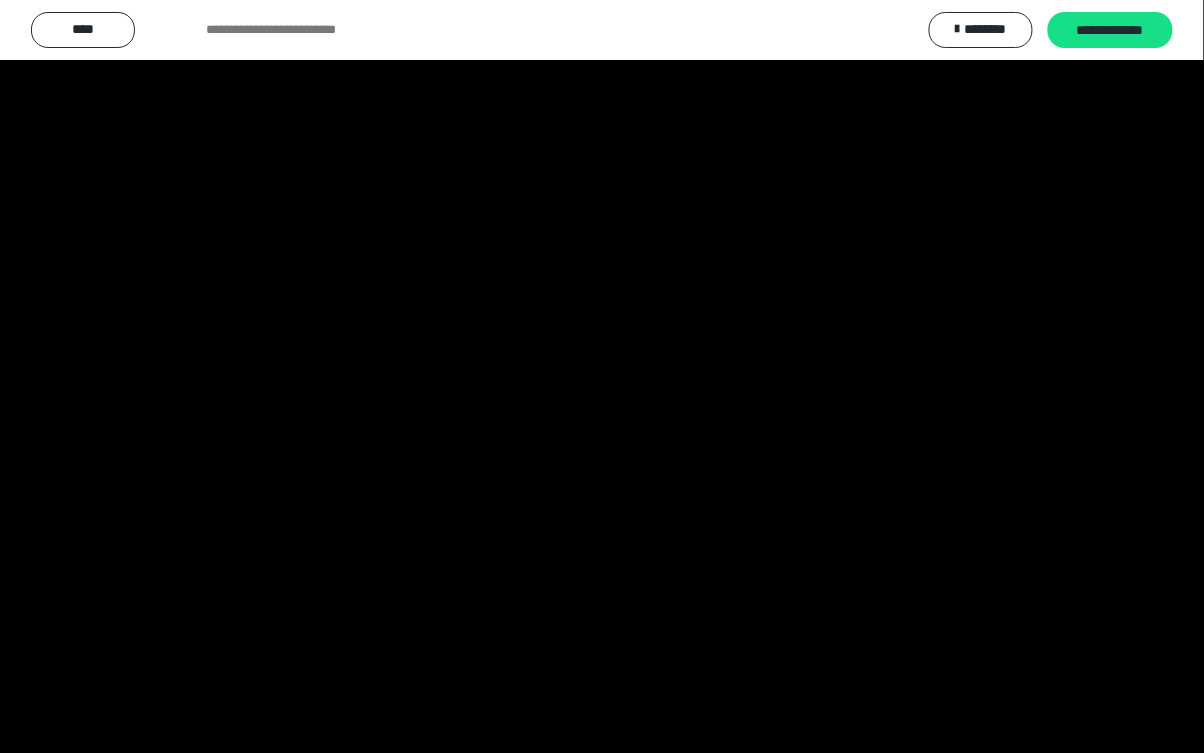 click at bounding box center (602, 376) 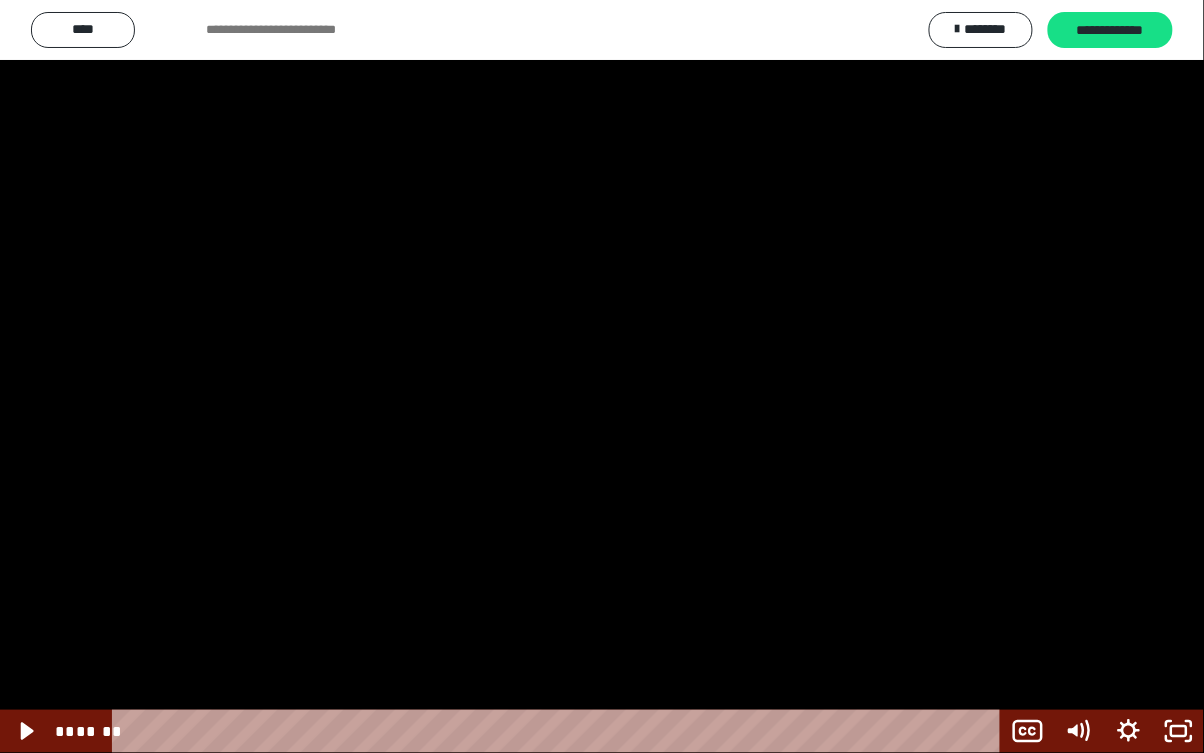 click at bounding box center [602, 376] 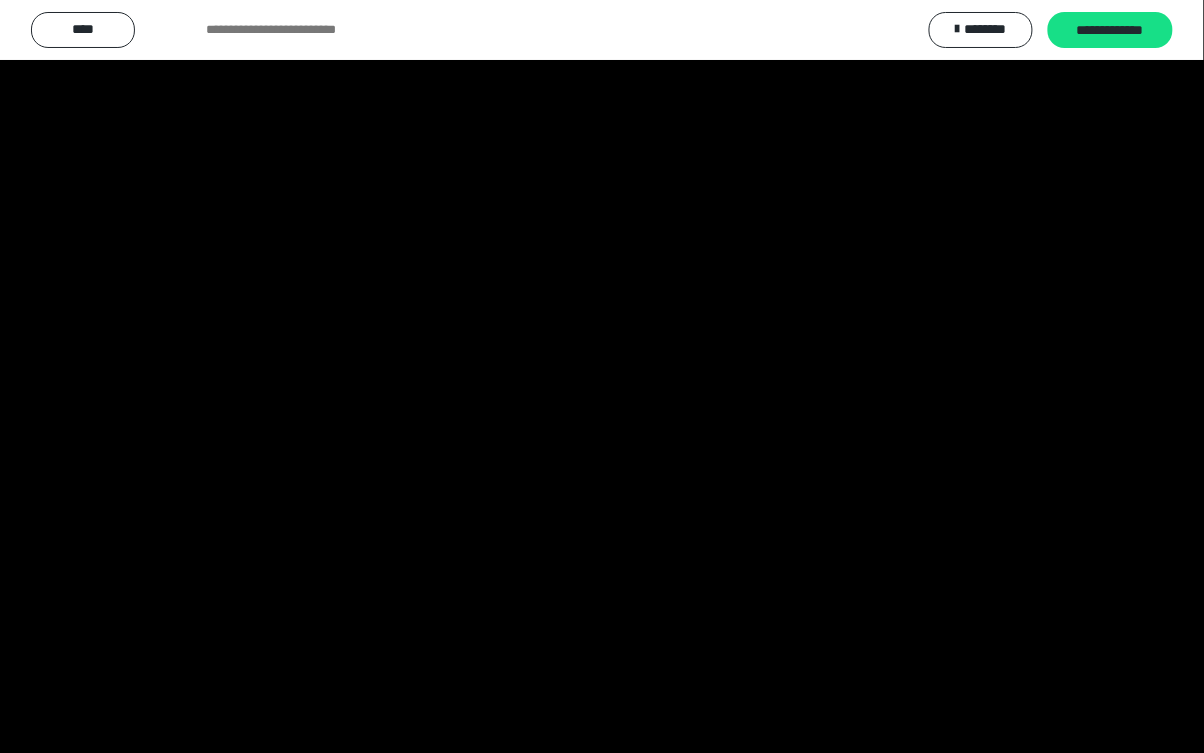 click at bounding box center (602, 376) 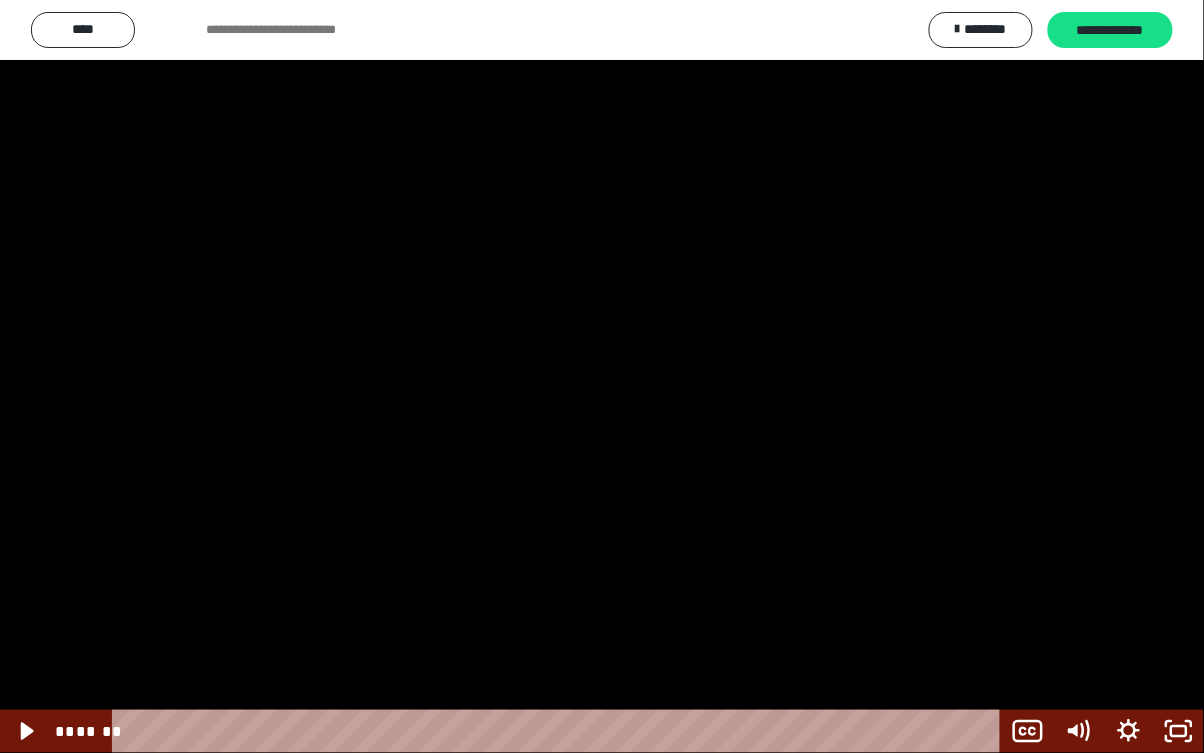 click at bounding box center (602, 376) 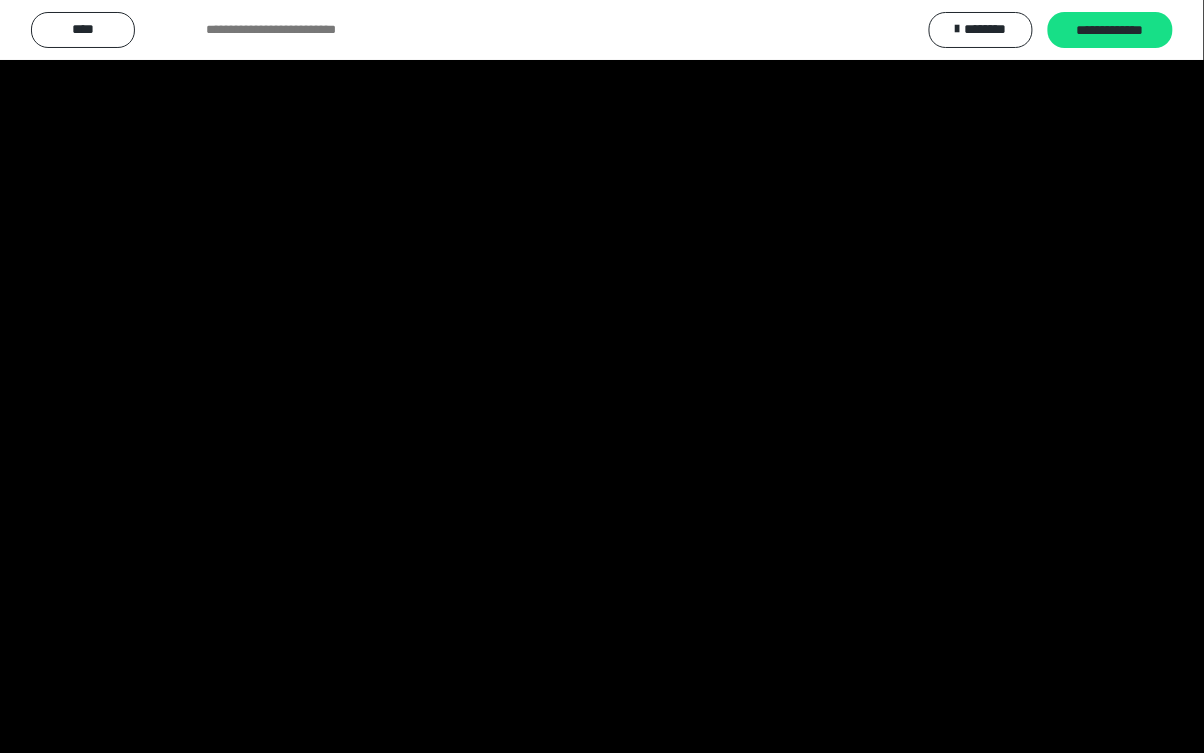 click at bounding box center (602, 376) 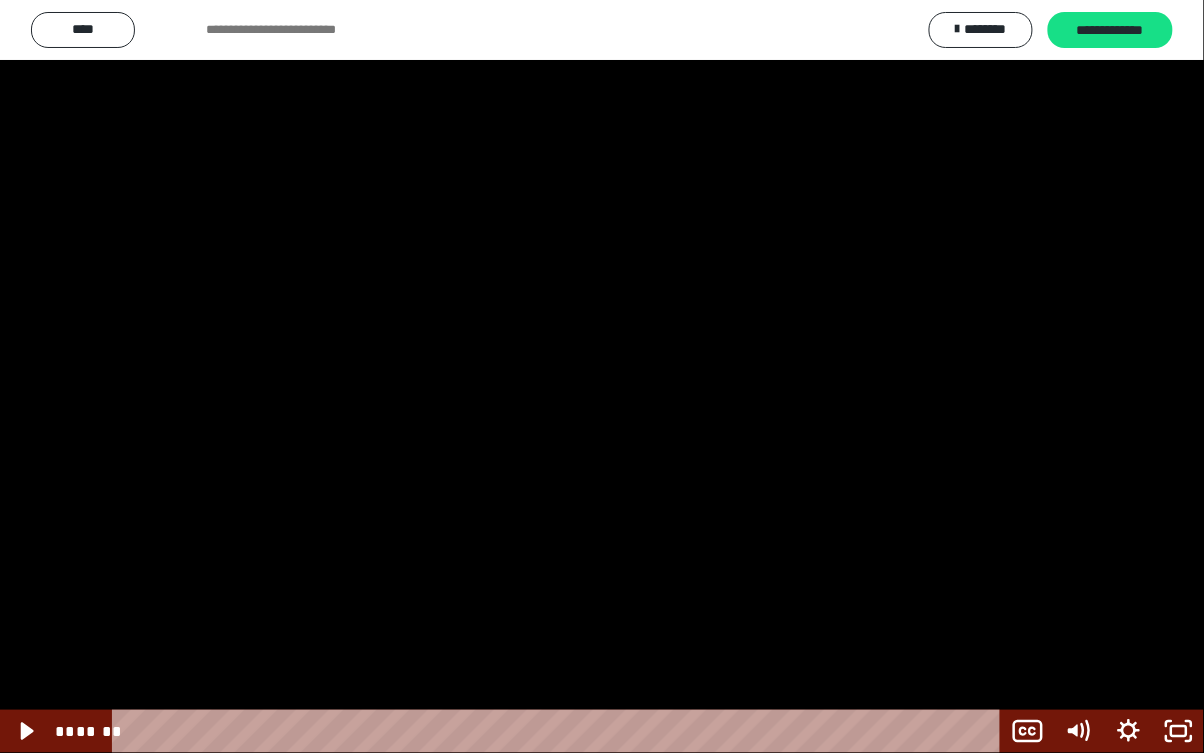 click at bounding box center [602, 376] 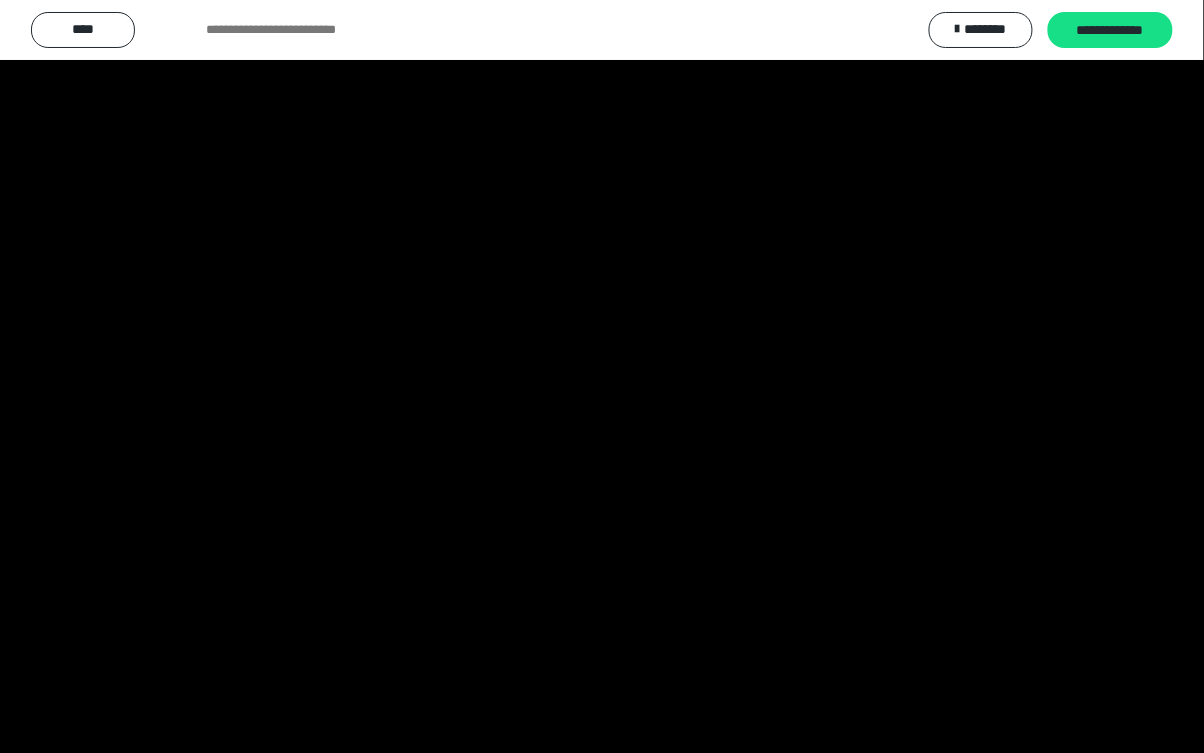 click at bounding box center [602, 376] 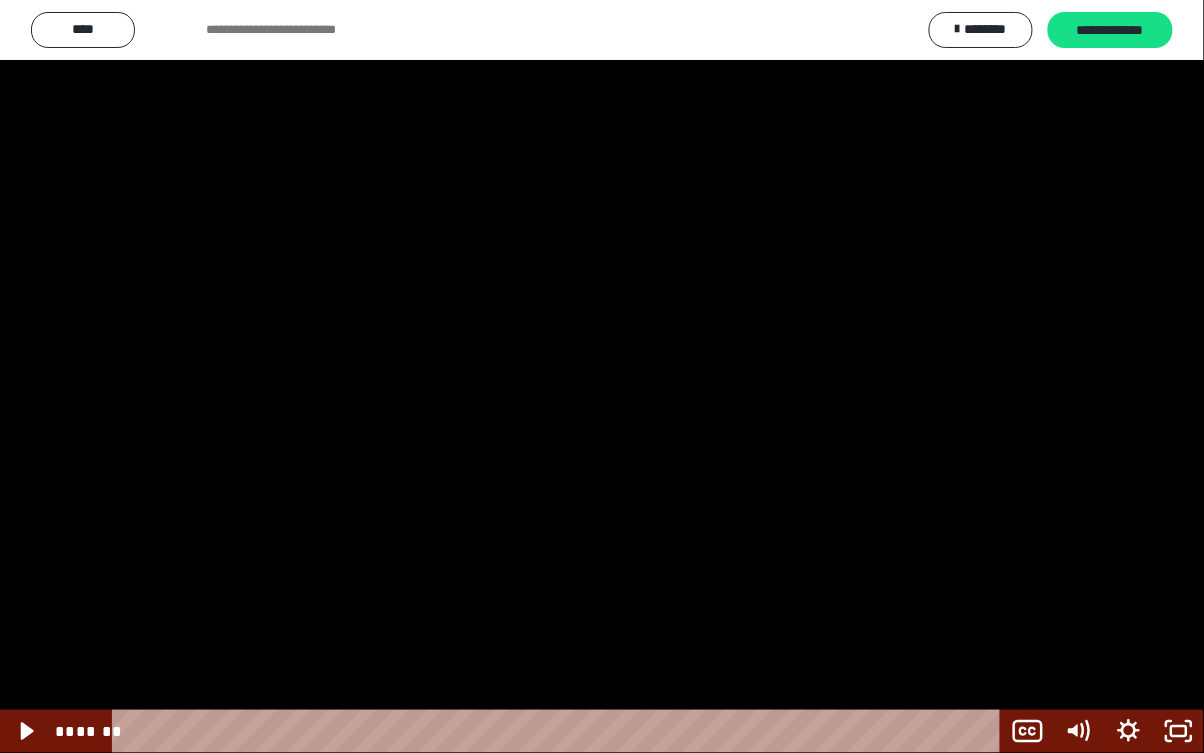 click at bounding box center (602, 376) 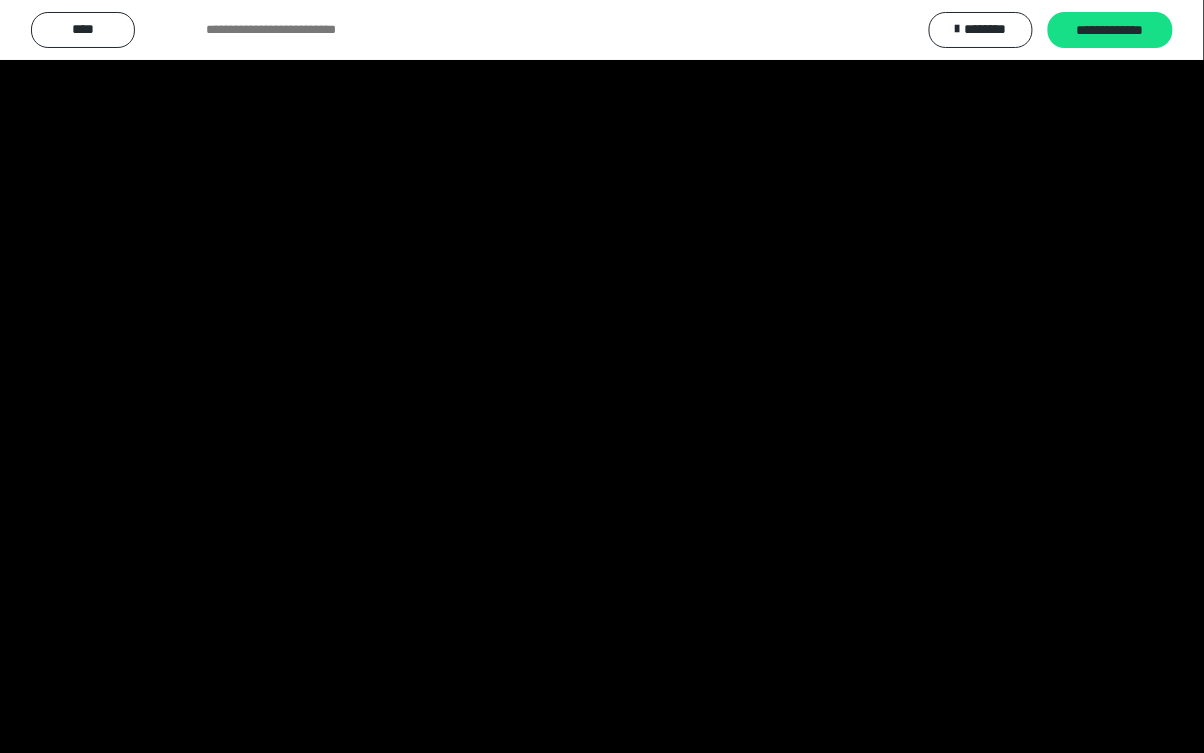 click at bounding box center [602, 376] 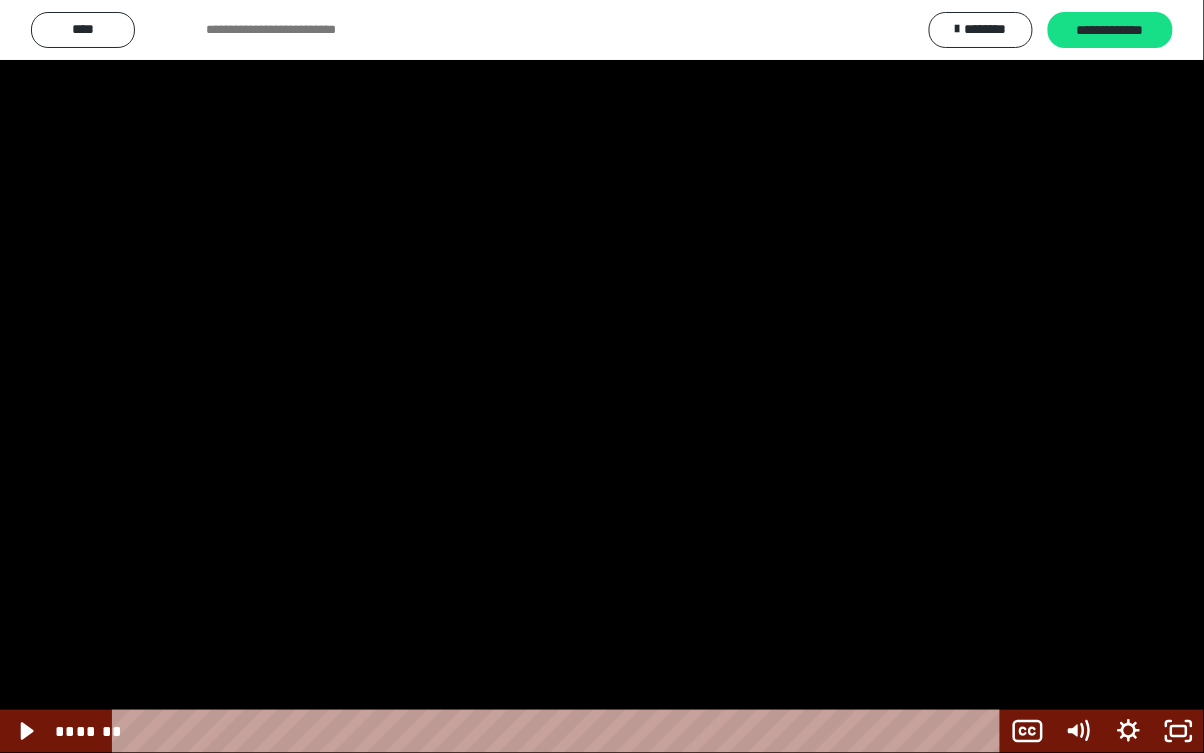 click at bounding box center [602, 376] 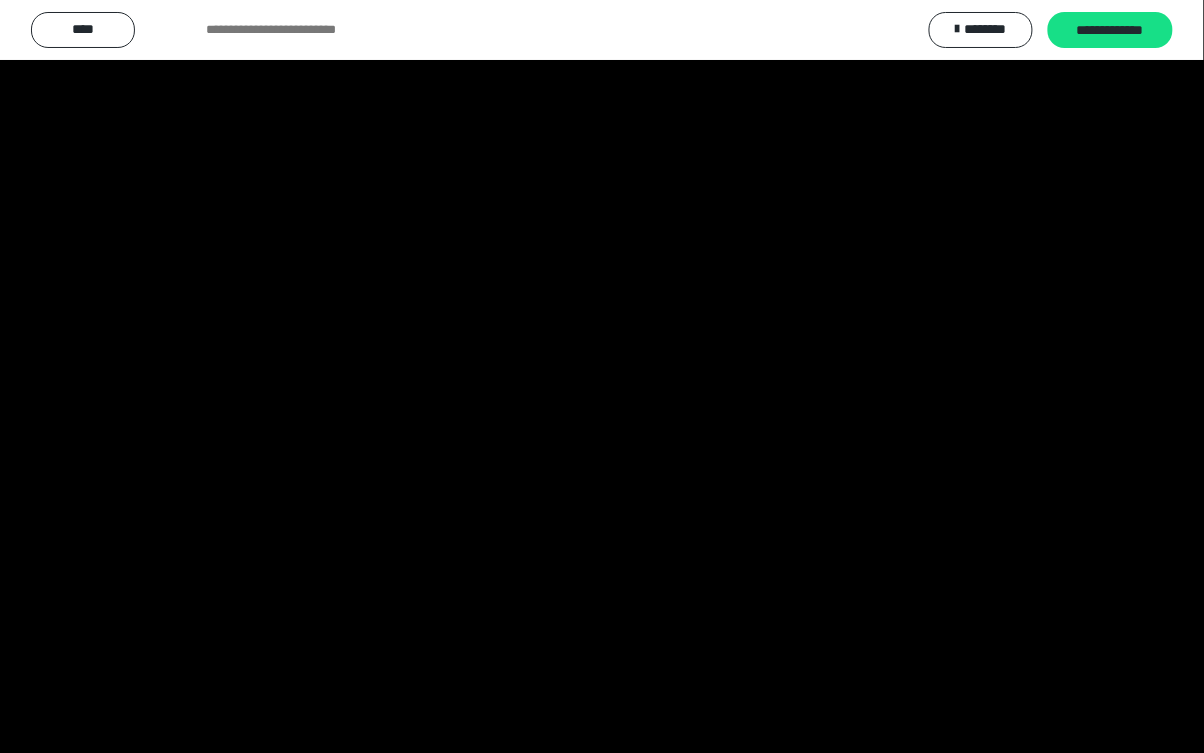 click at bounding box center (602, 376) 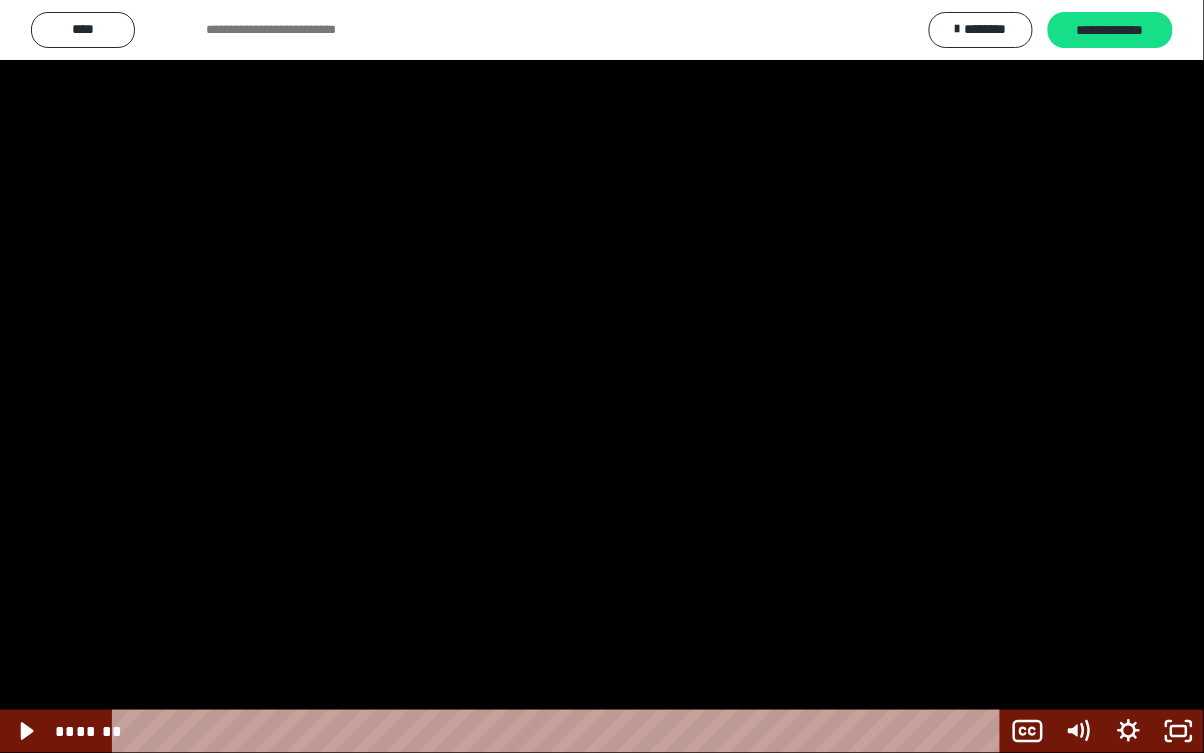 click at bounding box center [602, 376] 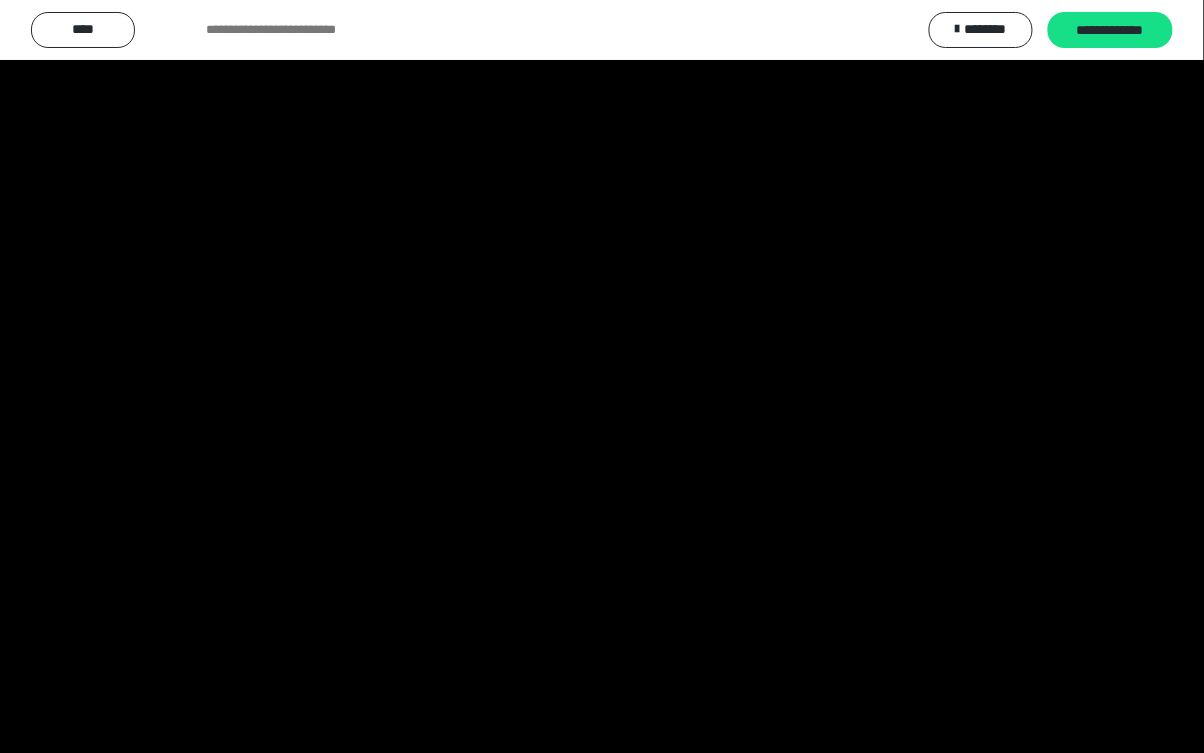 click at bounding box center (602, 376) 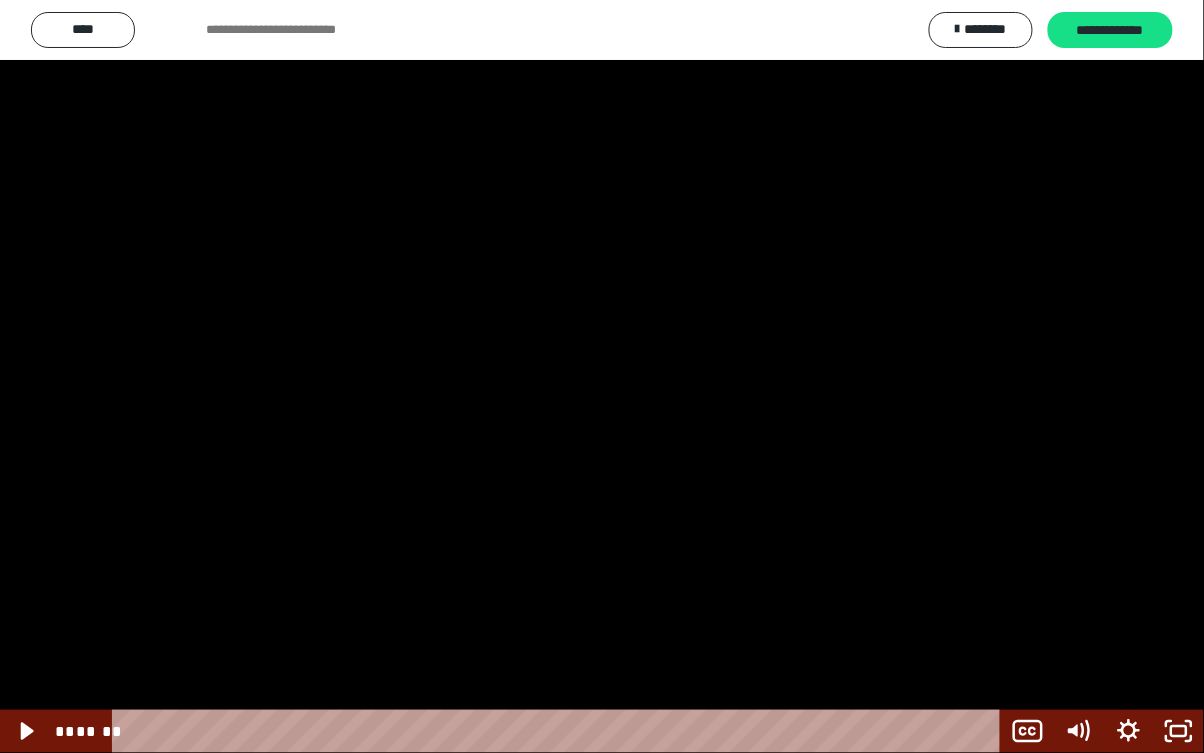 click at bounding box center [602, 376] 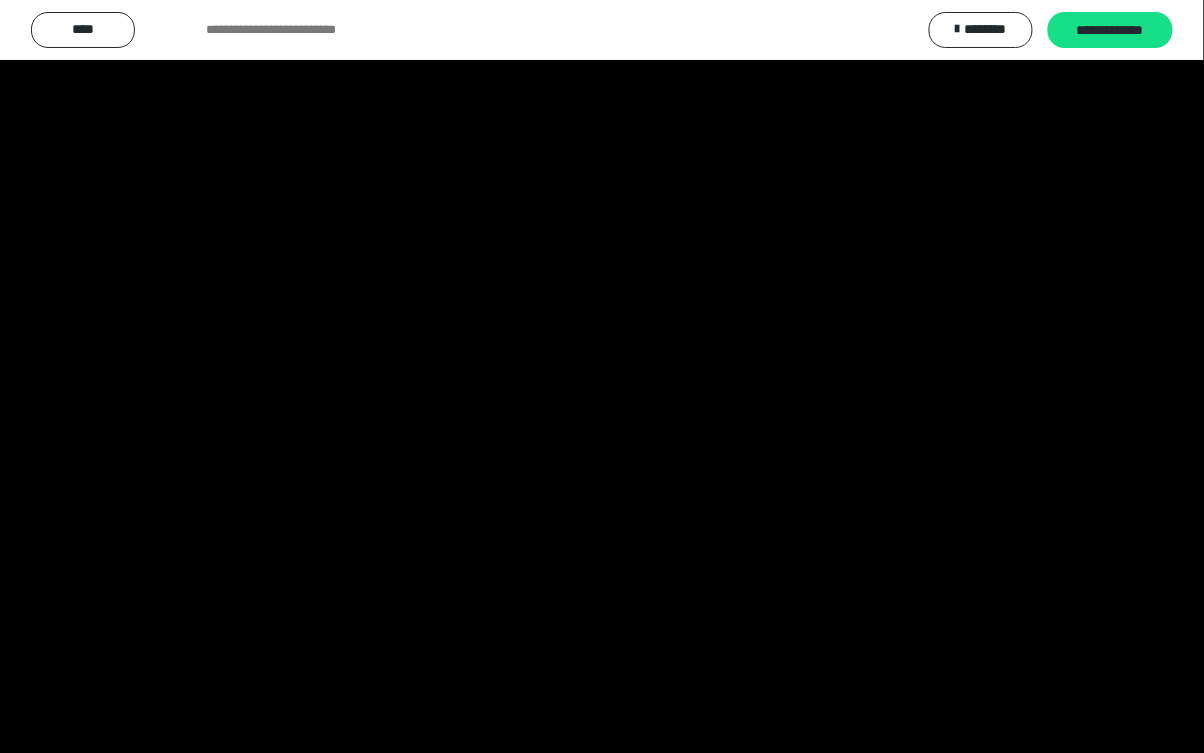 click at bounding box center [602, 376] 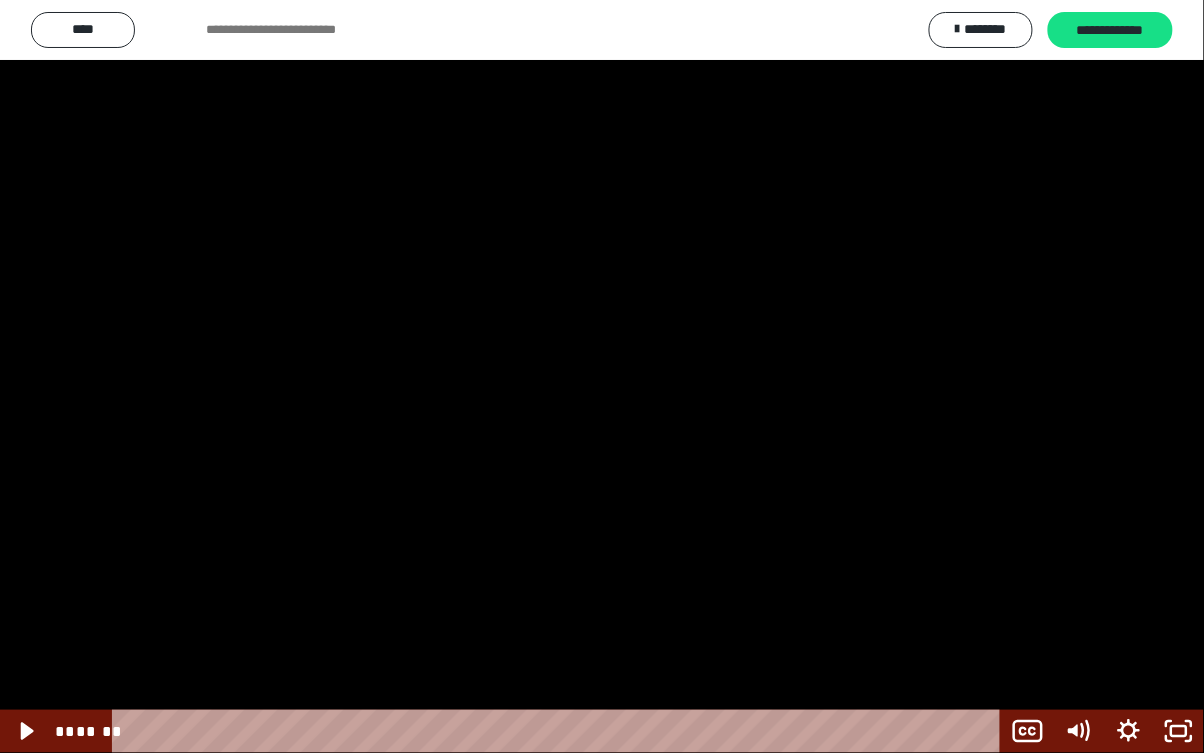 click at bounding box center (602, 376) 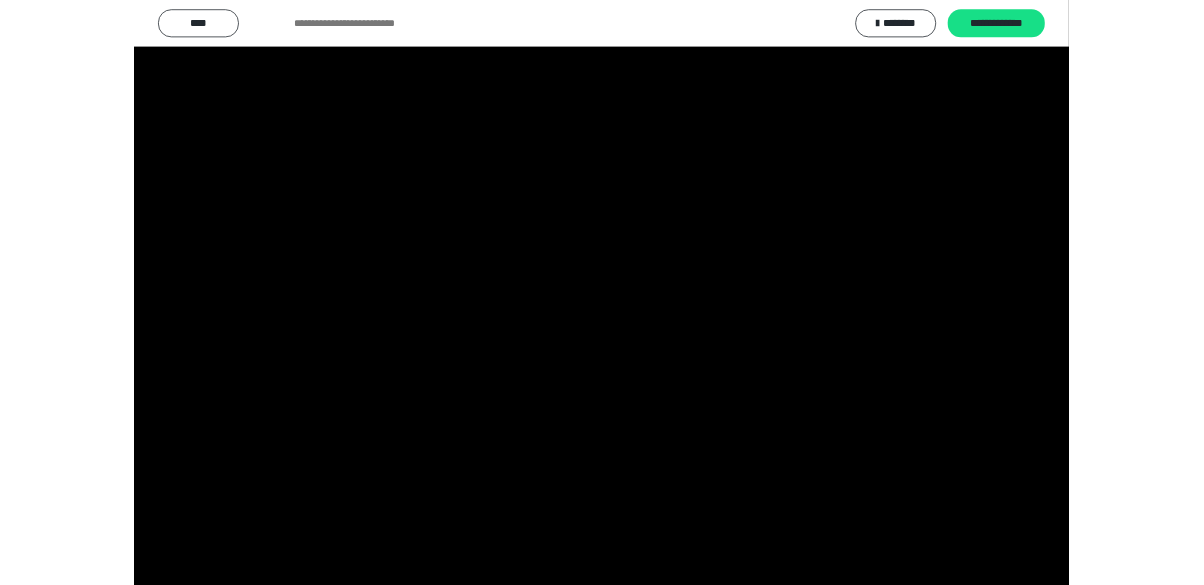scroll, scrollTop: 144, scrollLeft: 0, axis: vertical 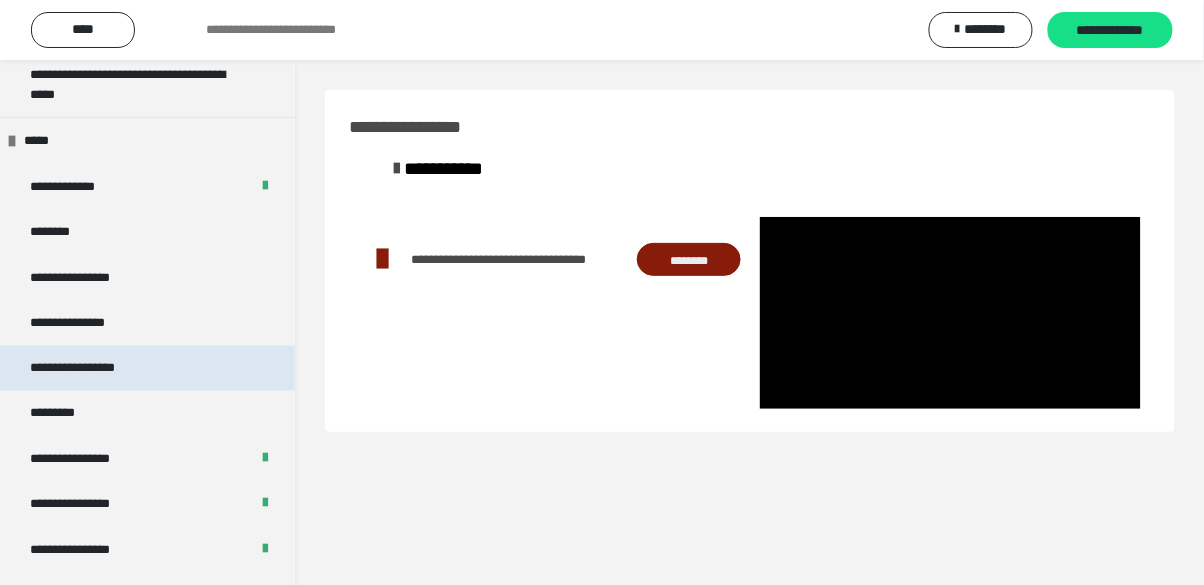 click on "**********" at bounding box center (147, 369) 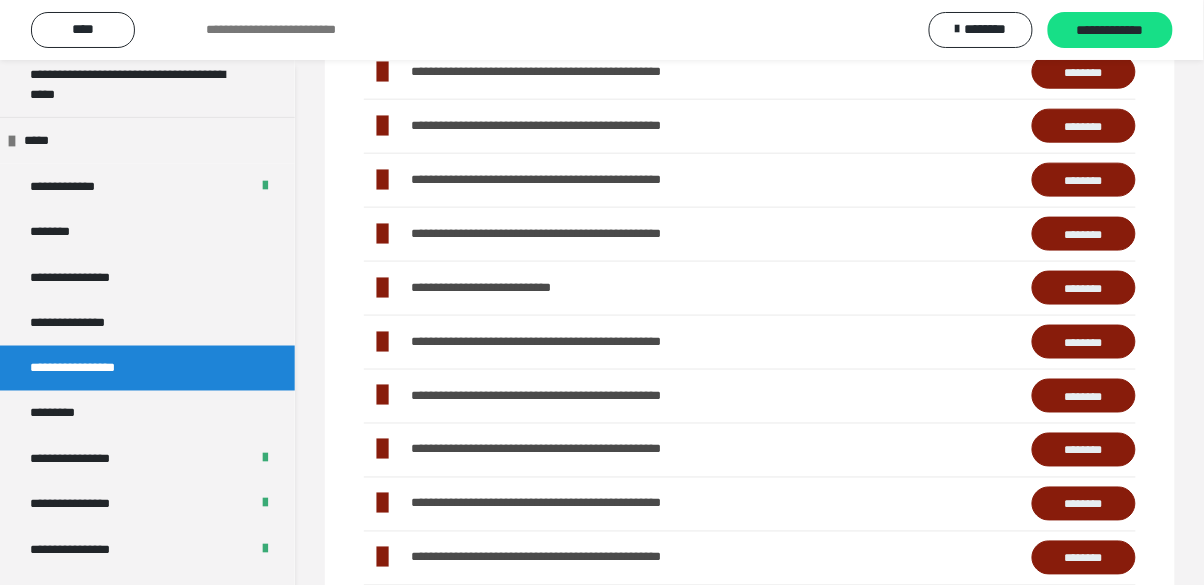 scroll, scrollTop: 454, scrollLeft: 0, axis: vertical 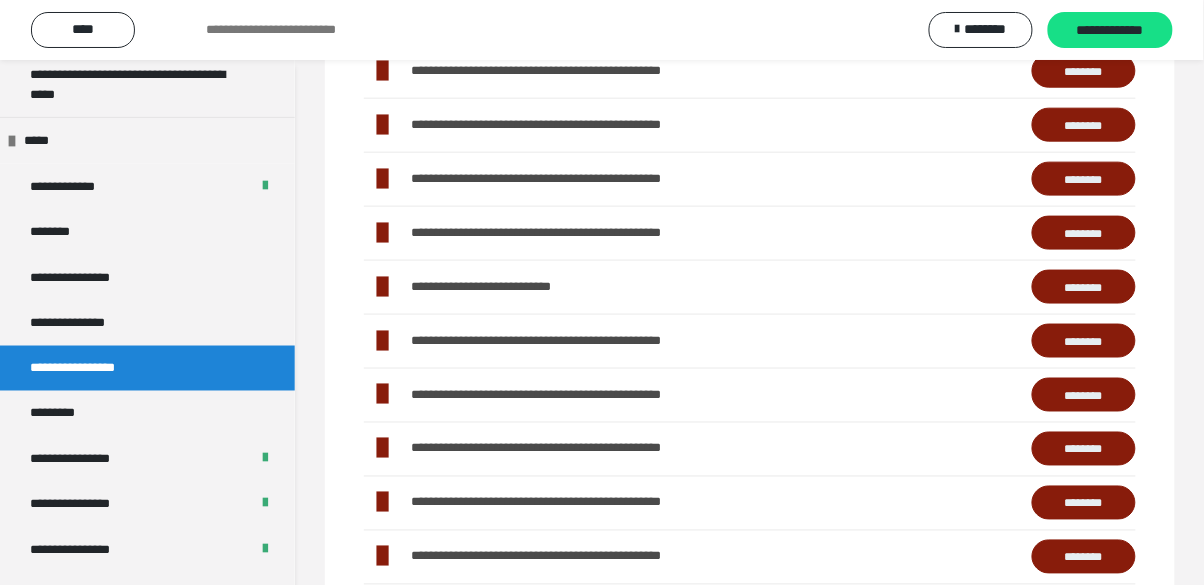click on "********" at bounding box center [1084, 287] 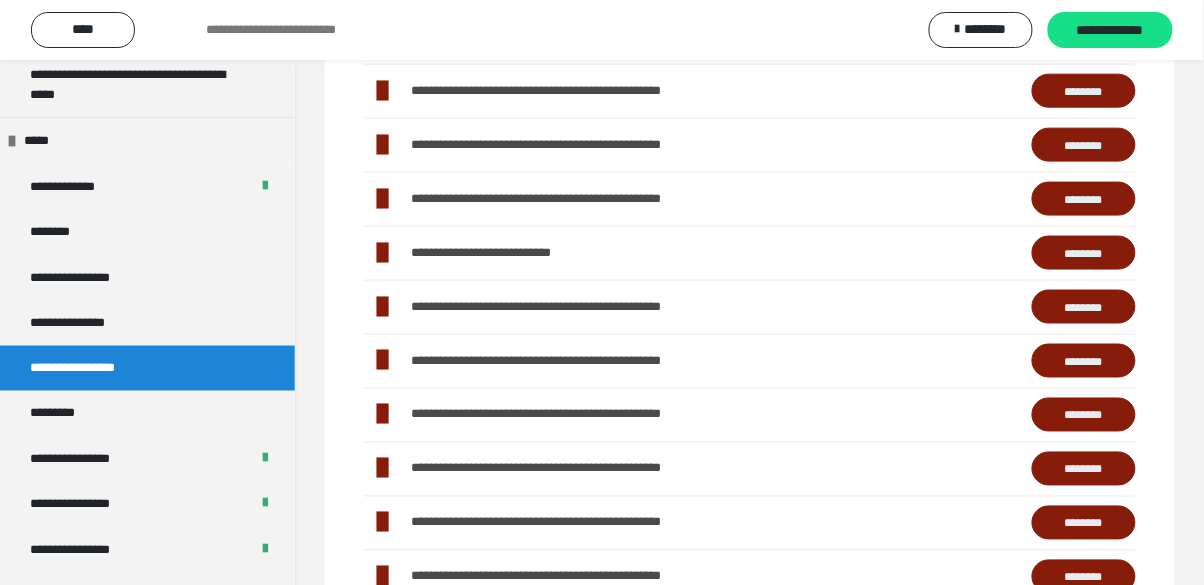 scroll, scrollTop: 486, scrollLeft: 0, axis: vertical 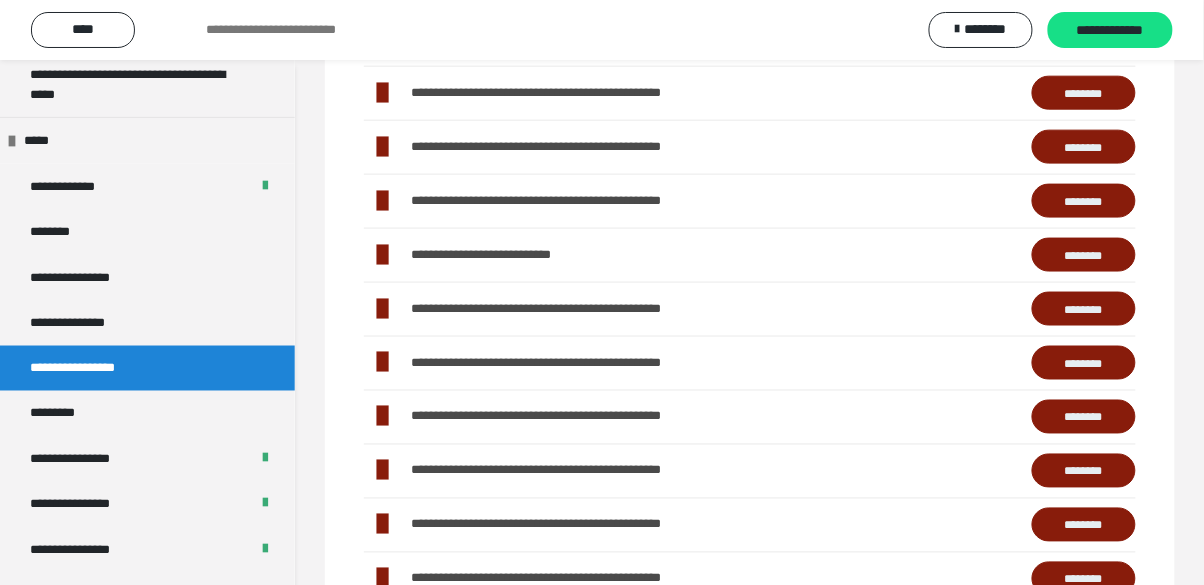 click on "********" at bounding box center [1084, 255] 